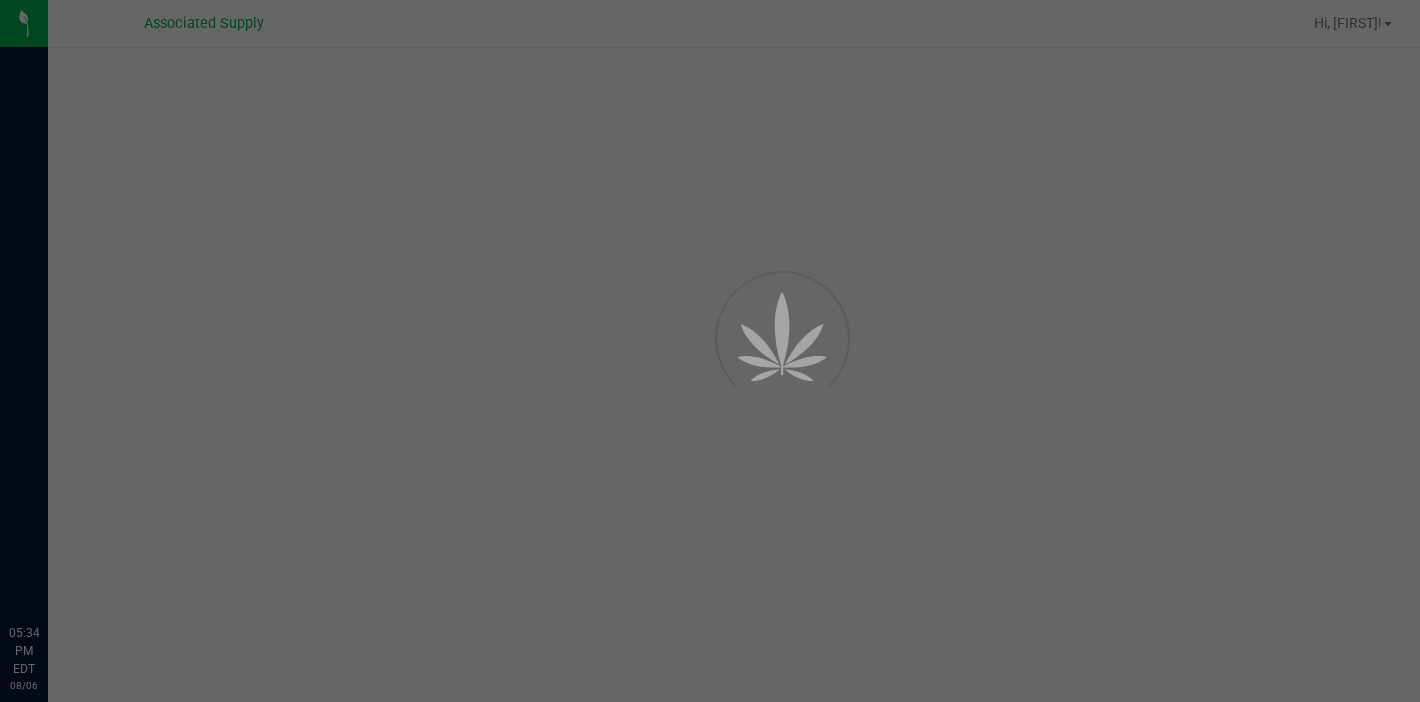 scroll, scrollTop: 0, scrollLeft: 0, axis: both 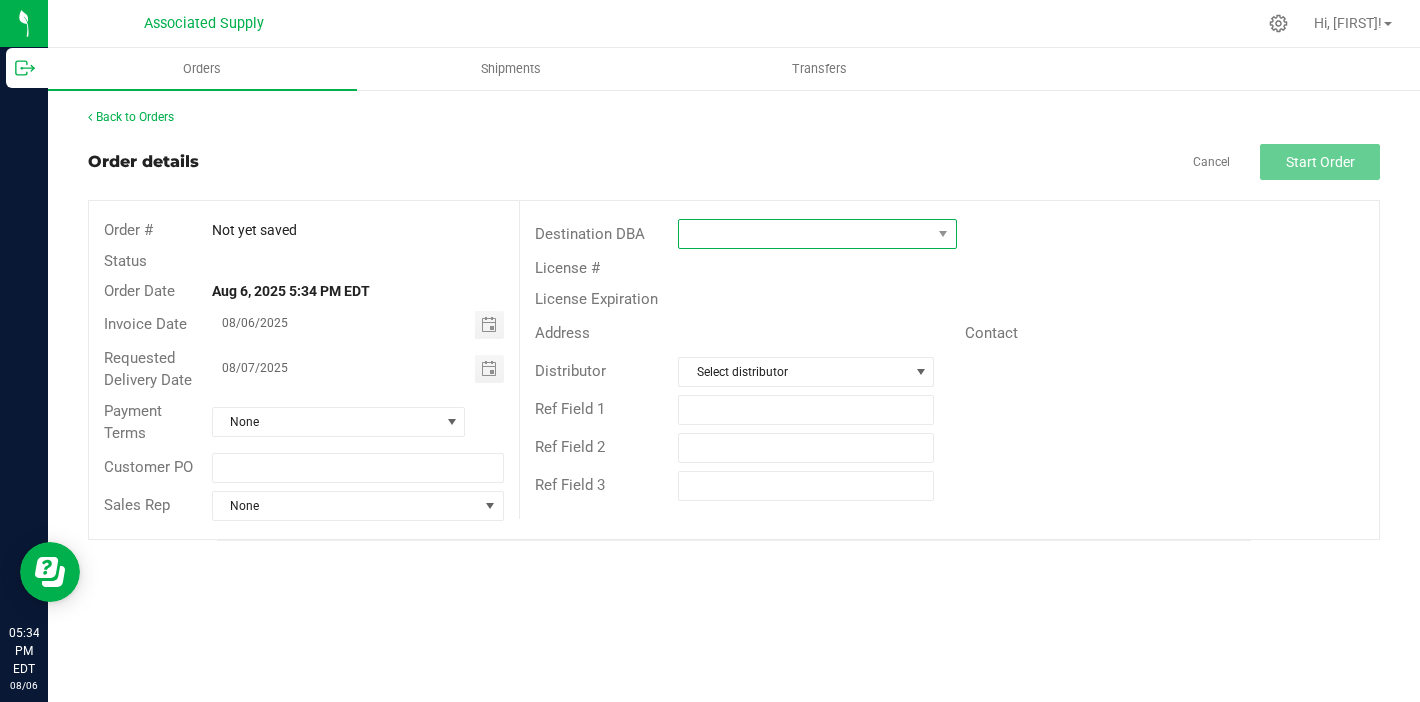 click at bounding box center (805, 234) 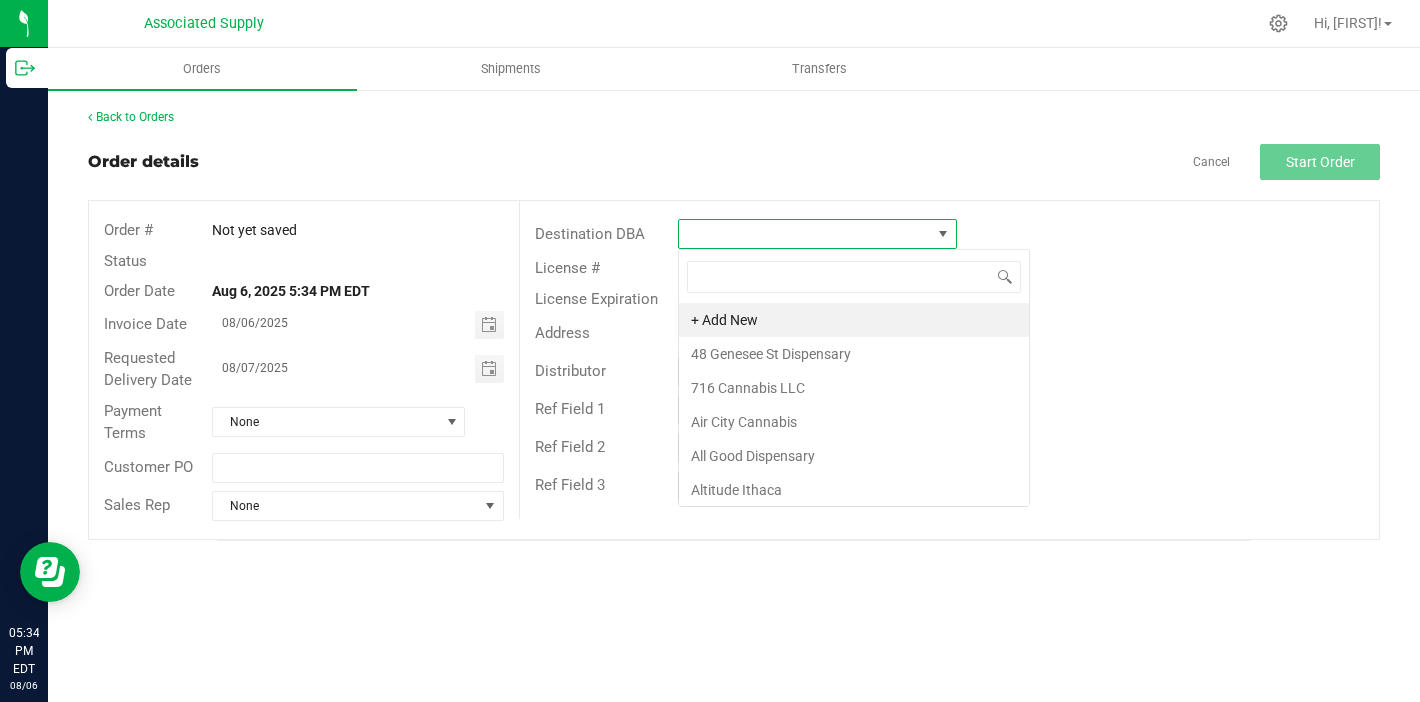 scroll, scrollTop: 99970, scrollLeft: 99721, axis: both 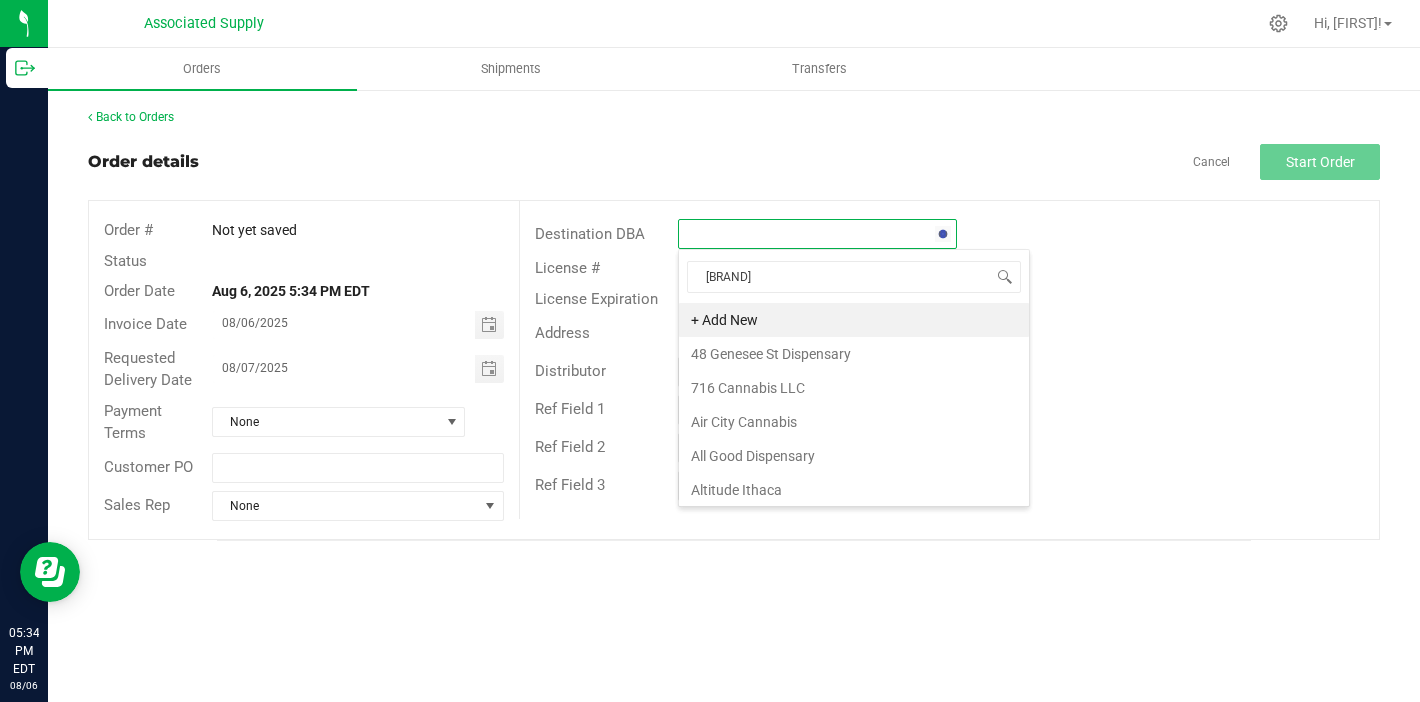 type on "[BRAND]" 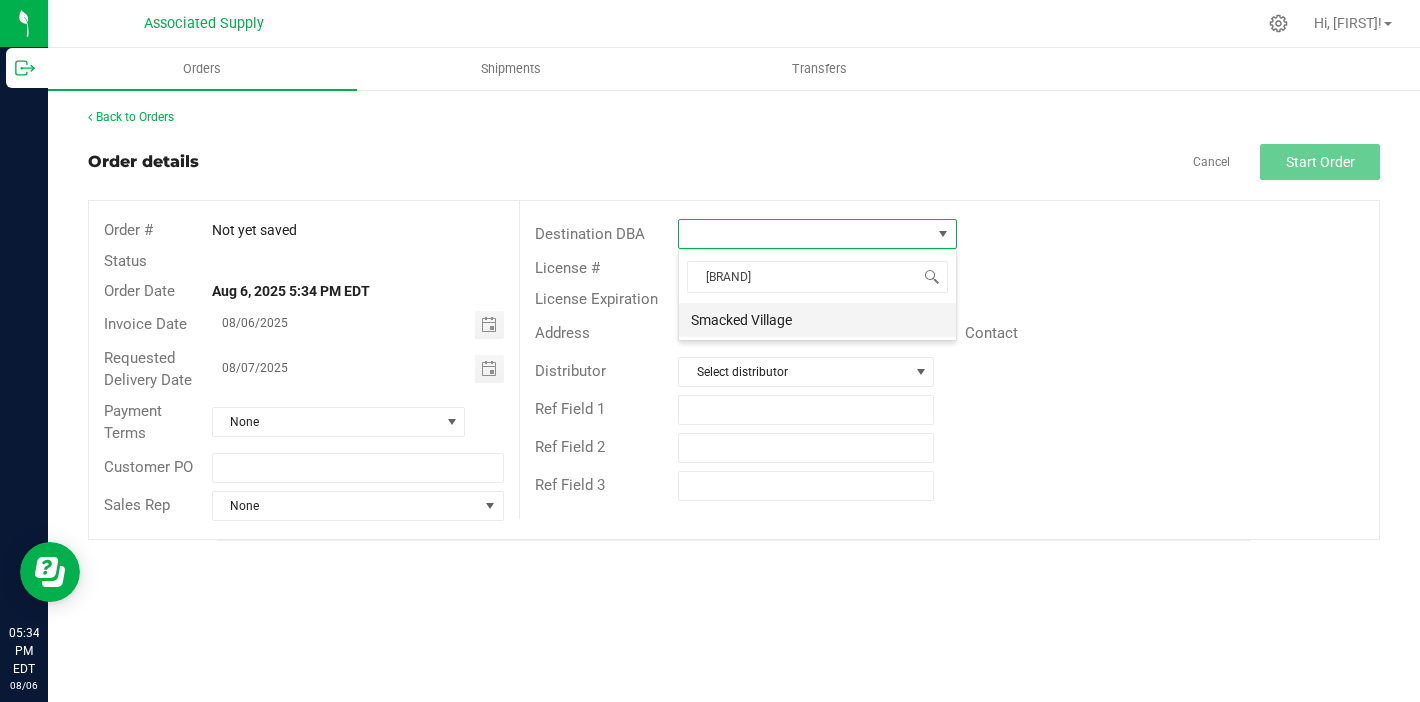click on "Smacked Village" at bounding box center [817, 320] 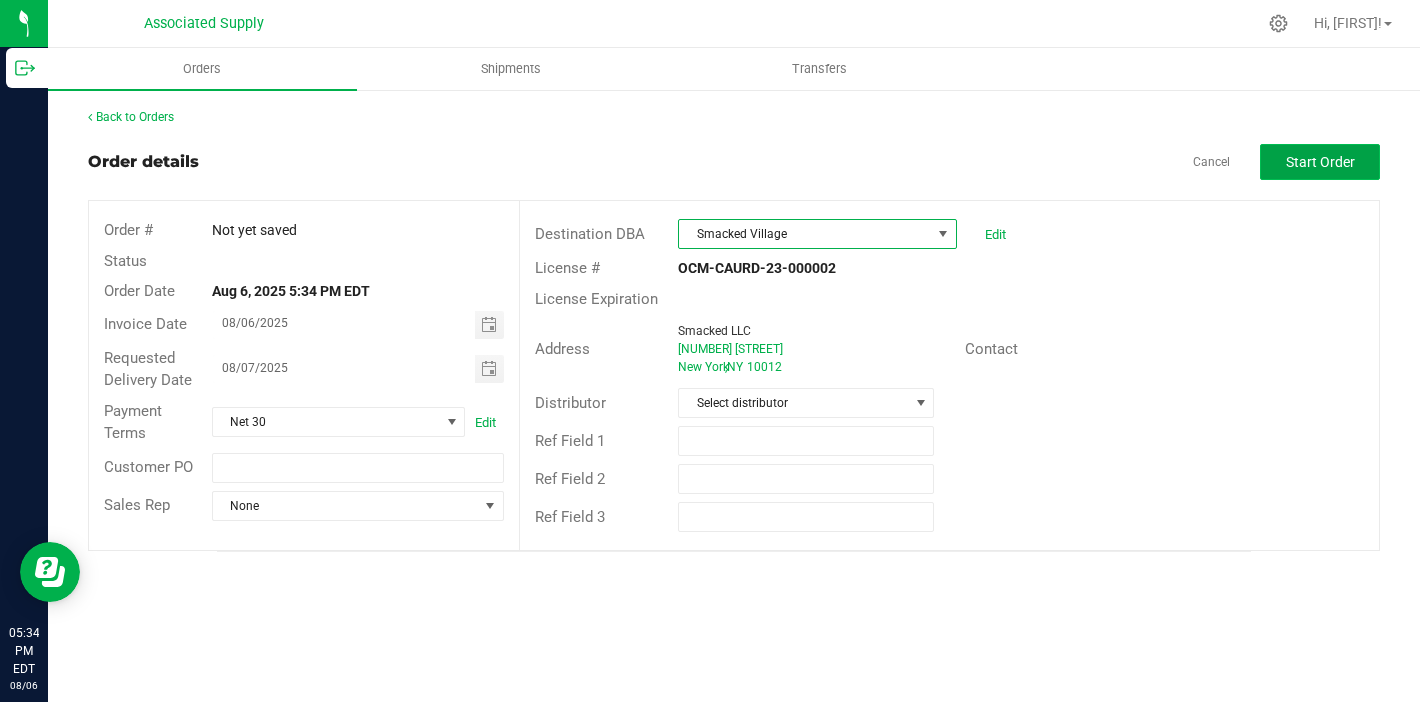 click on "Start Order" at bounding box center (1320, 162) 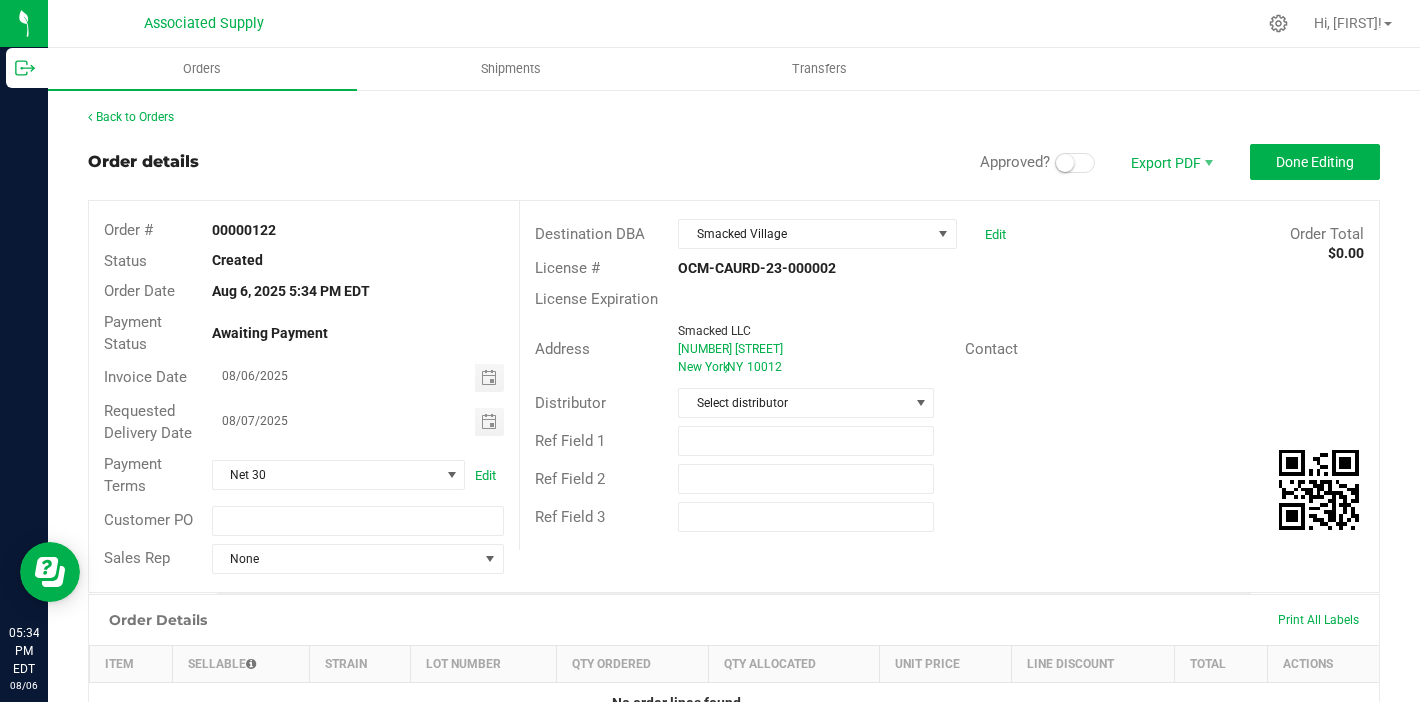 scroll, scrollTop: 426, scrollLeft: 0, axis: vertical 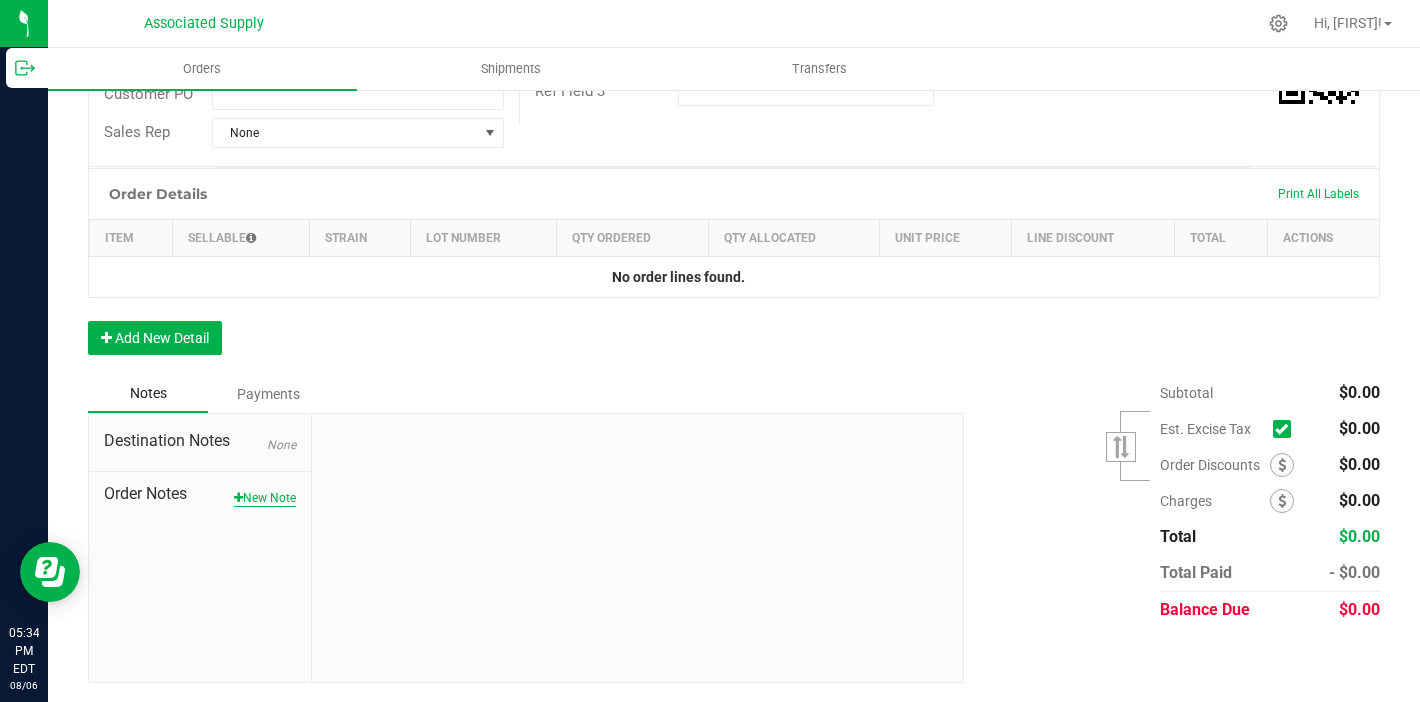 click on "New Note" at bounding box center (265, 498) 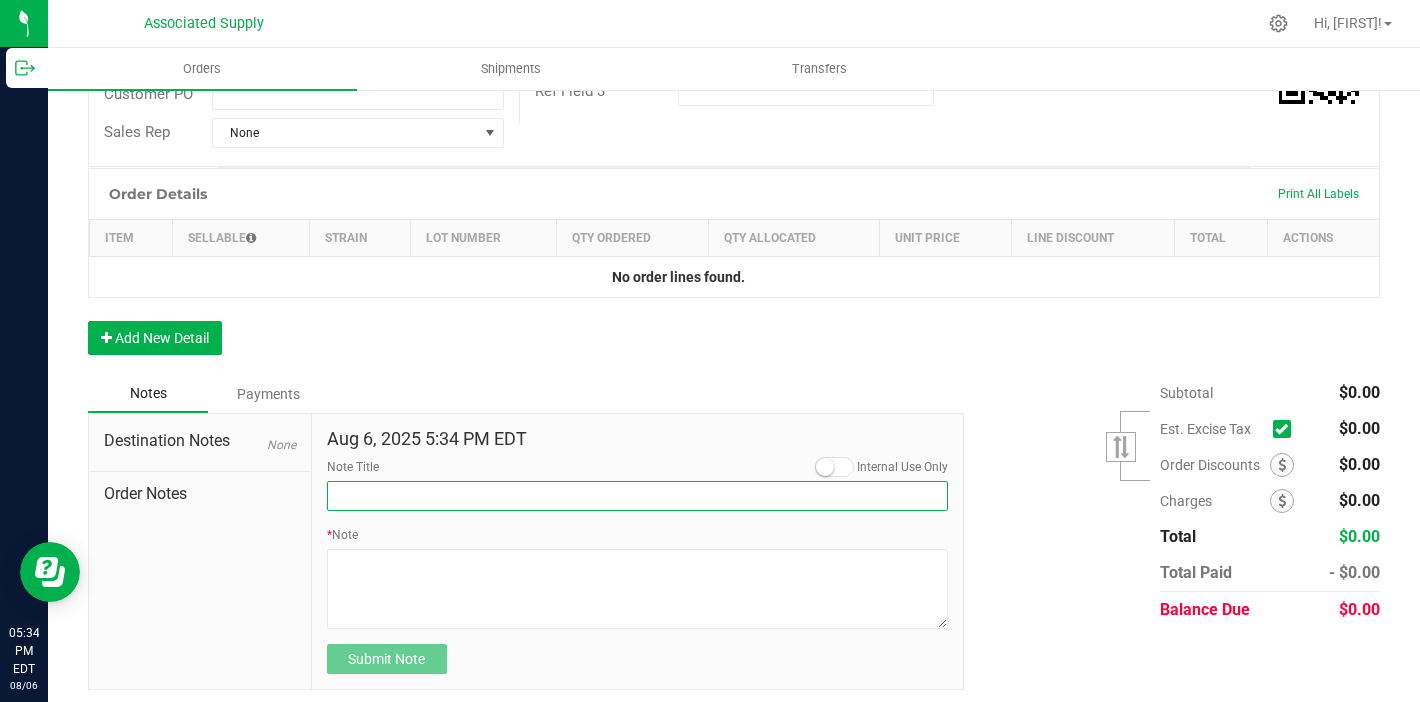 click on "Note Title" at bounding box center (638, 496) 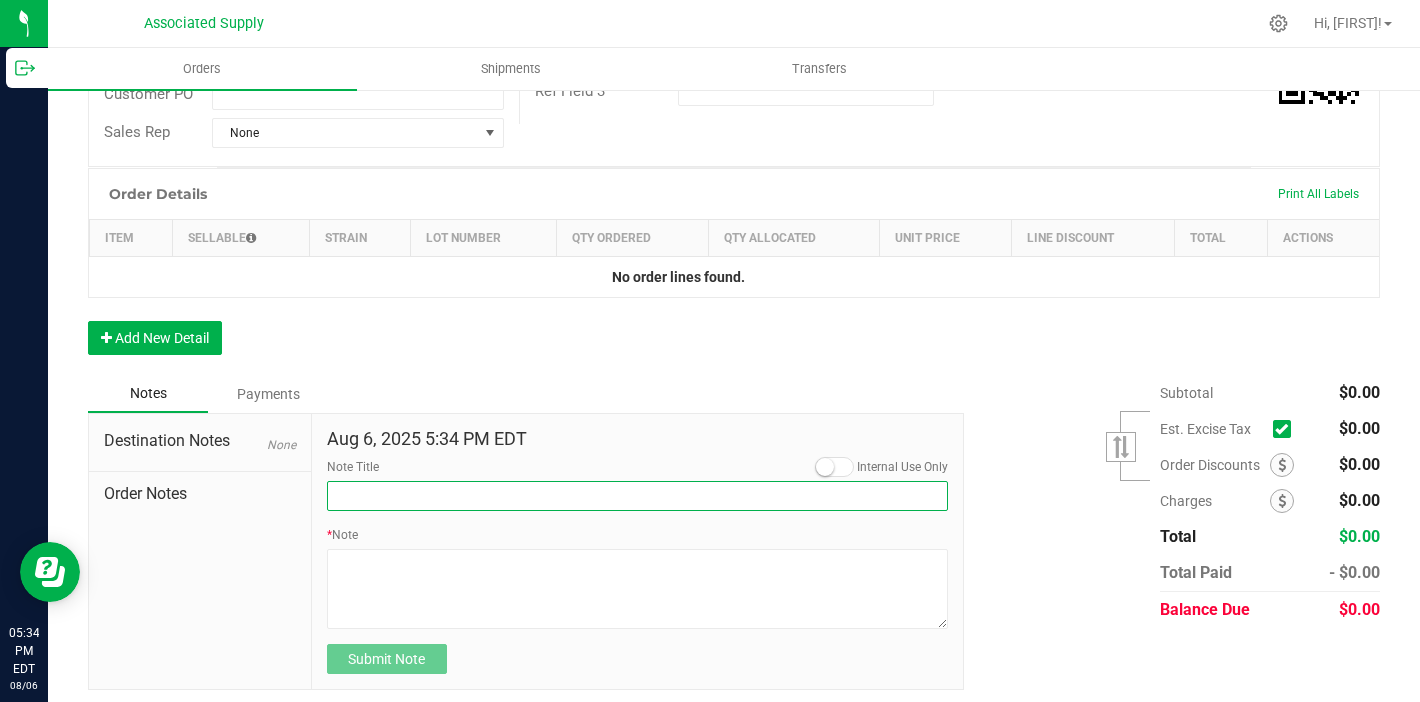 type on "NEW BANKING / WIRE INFO" 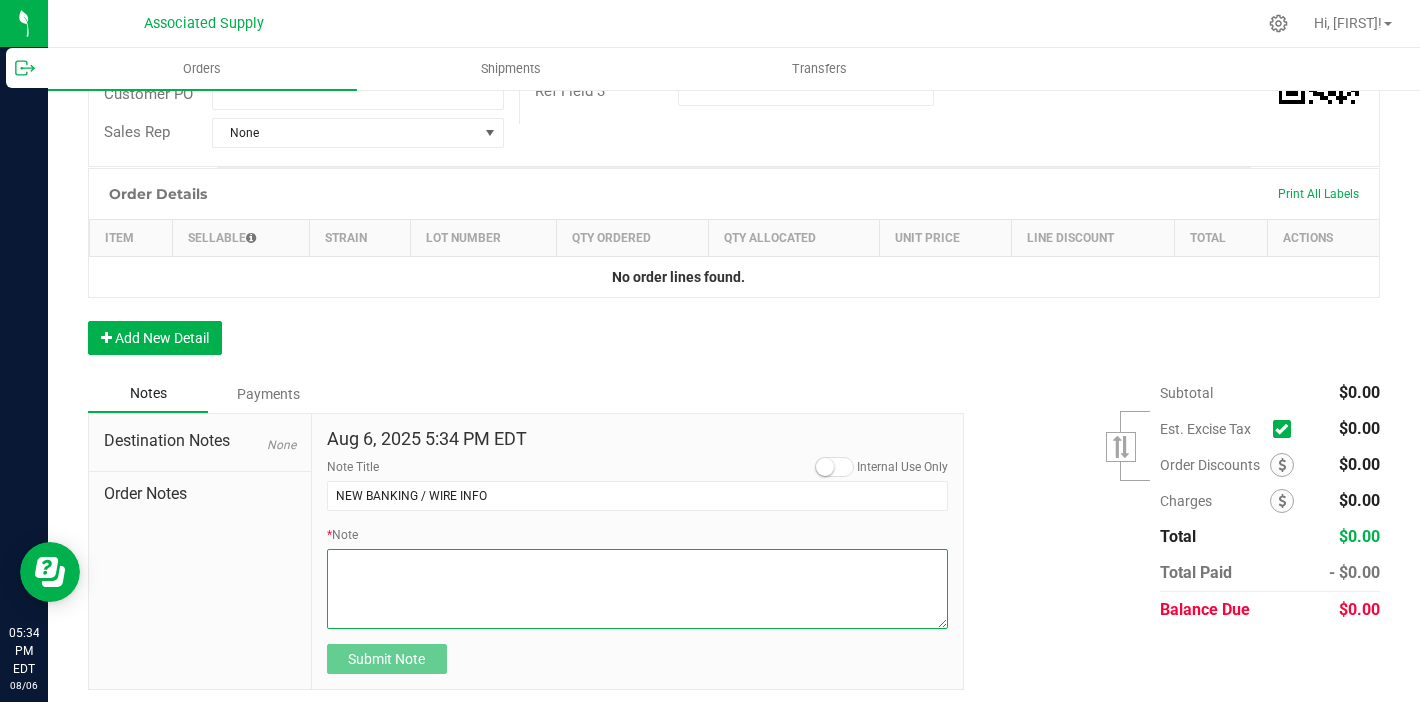 click on "*
Note" at bounding box center (638, 589) 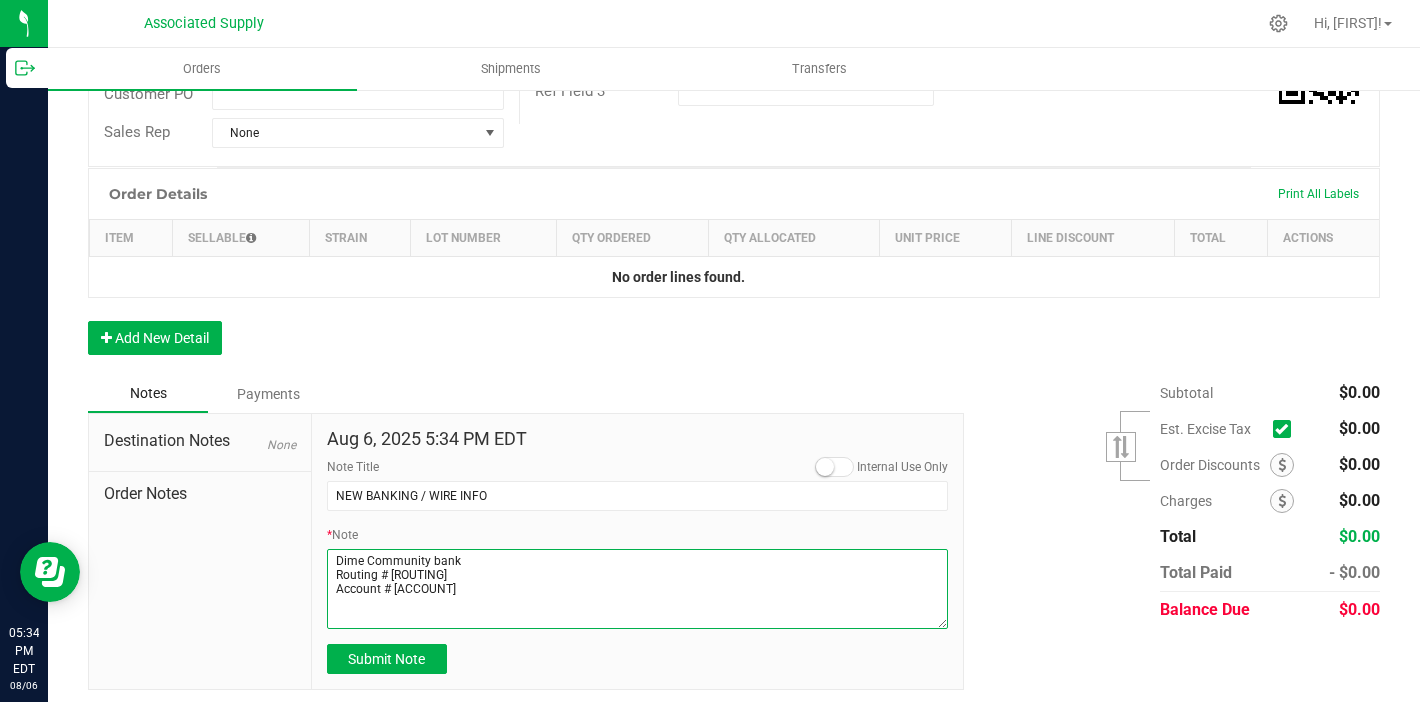 click on "*
Note" at bounding box center [638, 589] 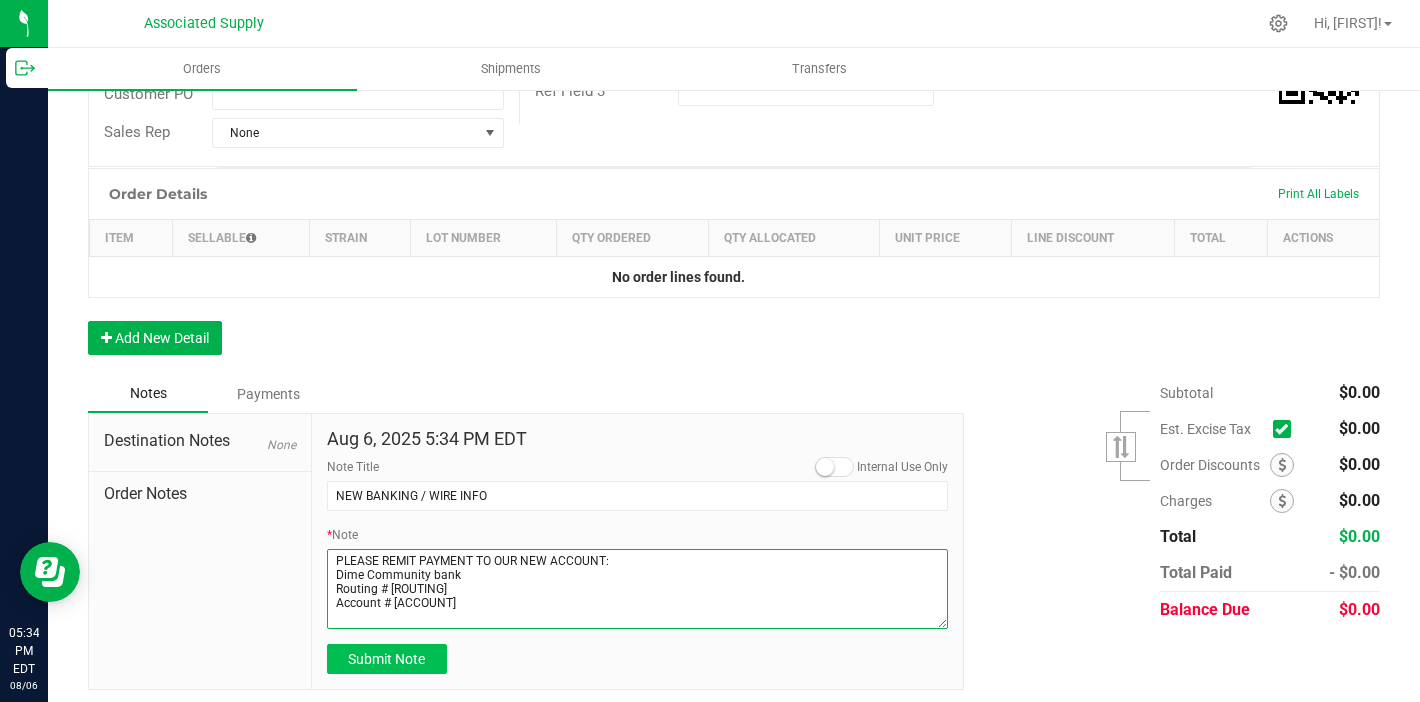 type on "PLEASE REMIT PAYMENT TO OUR NEW ACCOUNT:
Dime Community bank
Routing # [ROUTING]
Account # [ACCOUNT]" 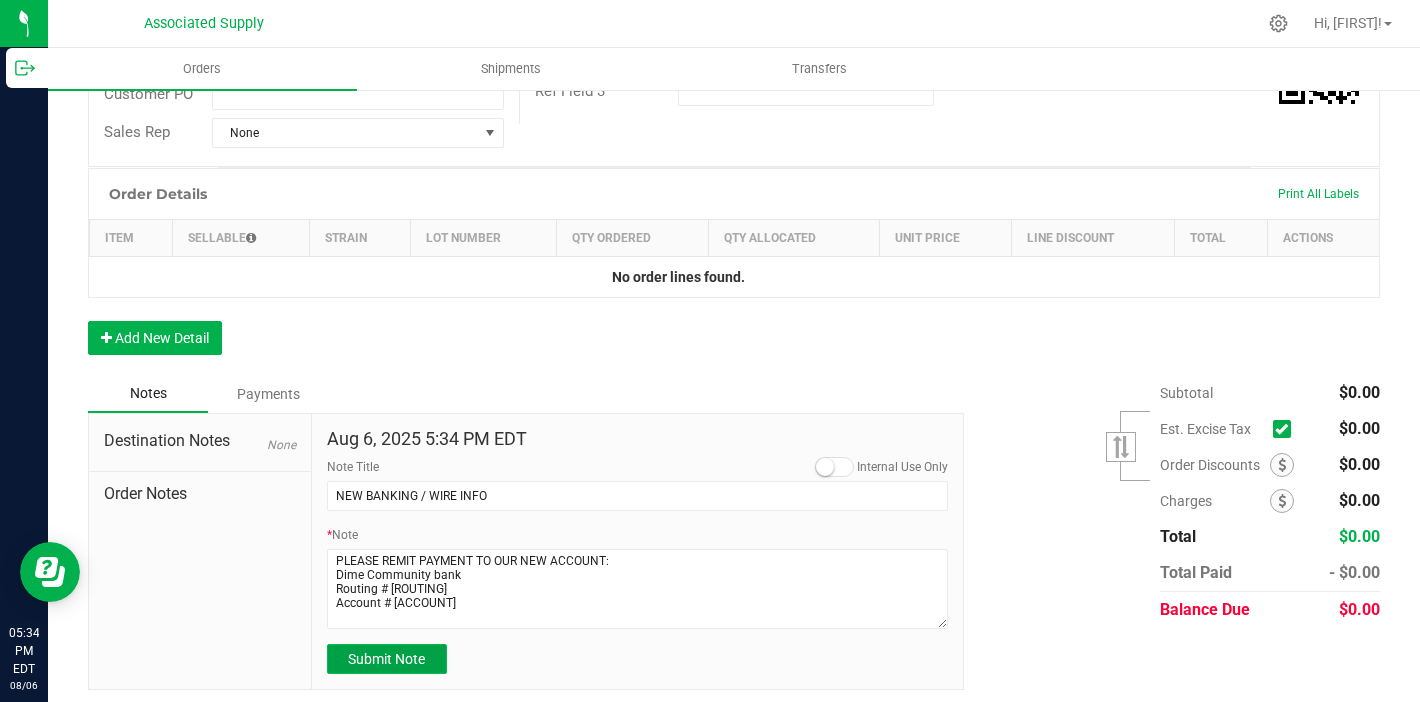 click on "Submit Note" at bounding box center [386, 659] 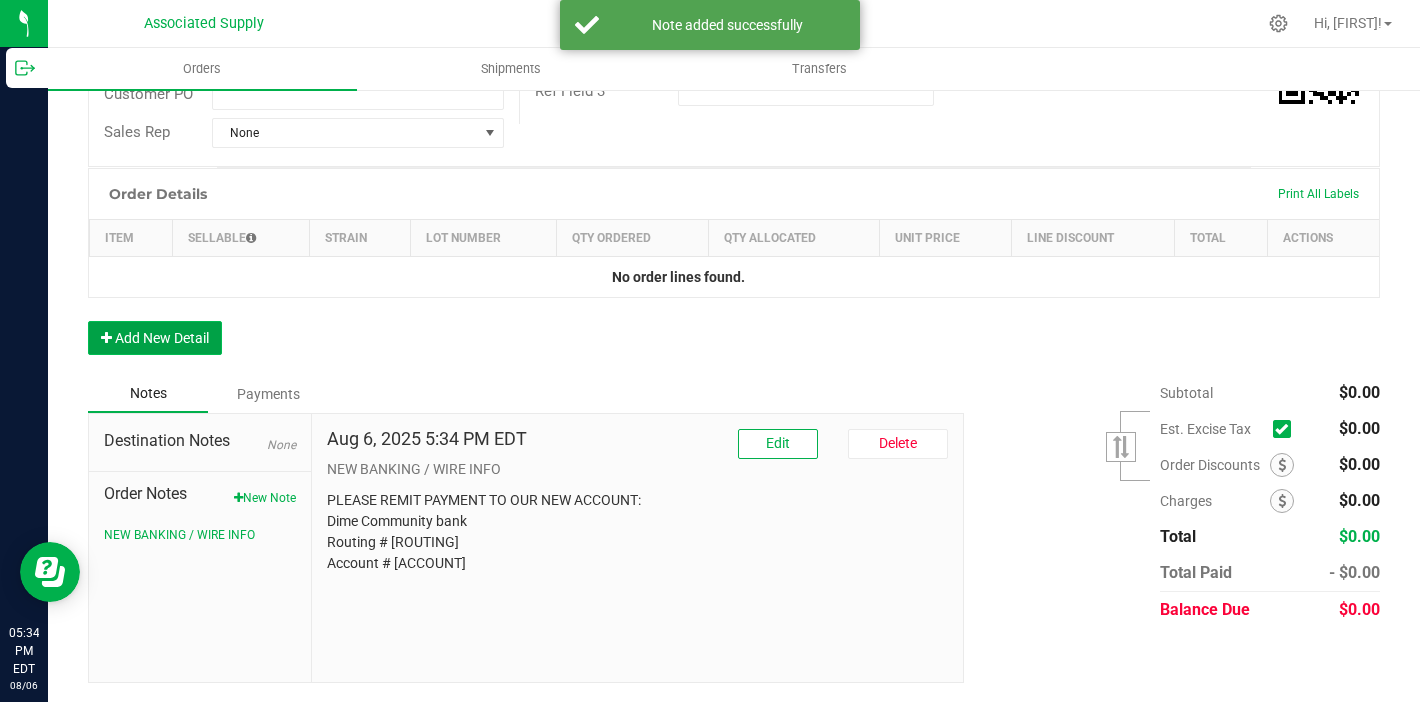 click on "Add New Detail" at bounding box center (155, 338) 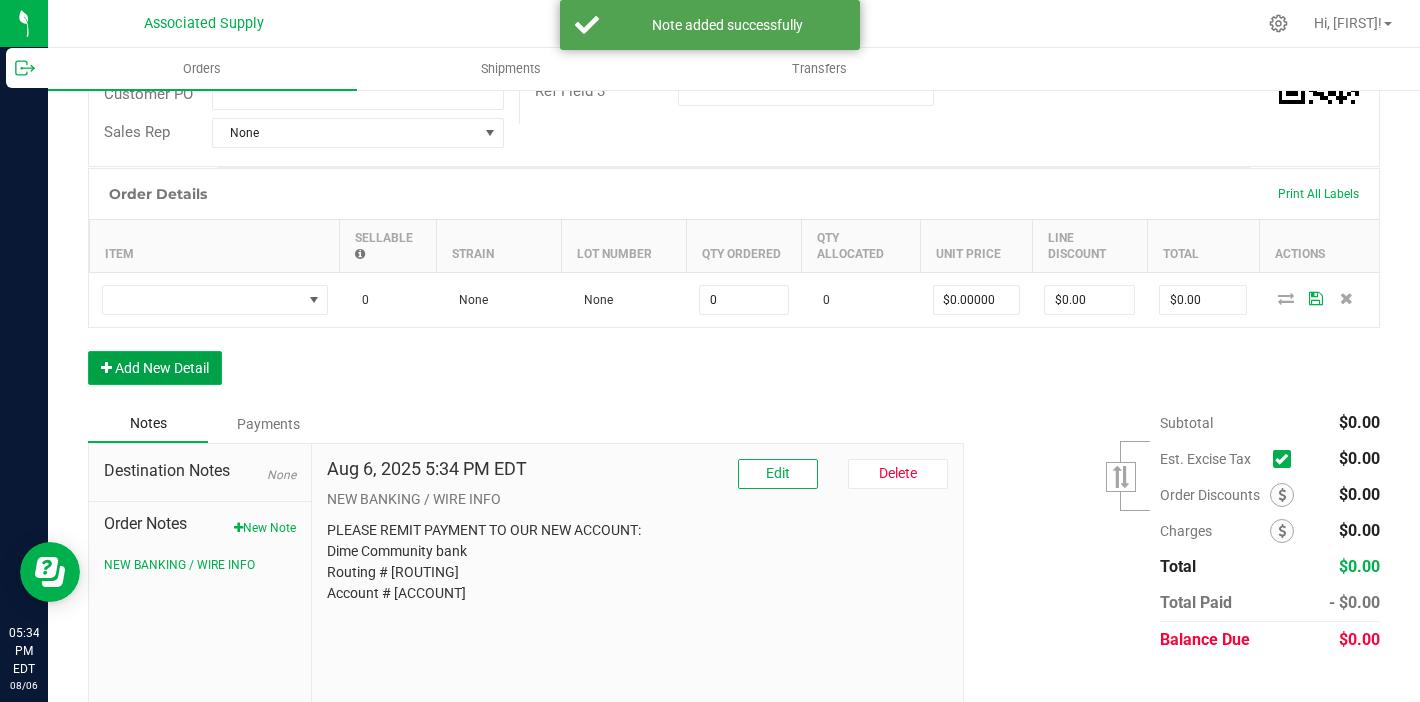 click on "Add New Detail" at bounding box center (155, 368) 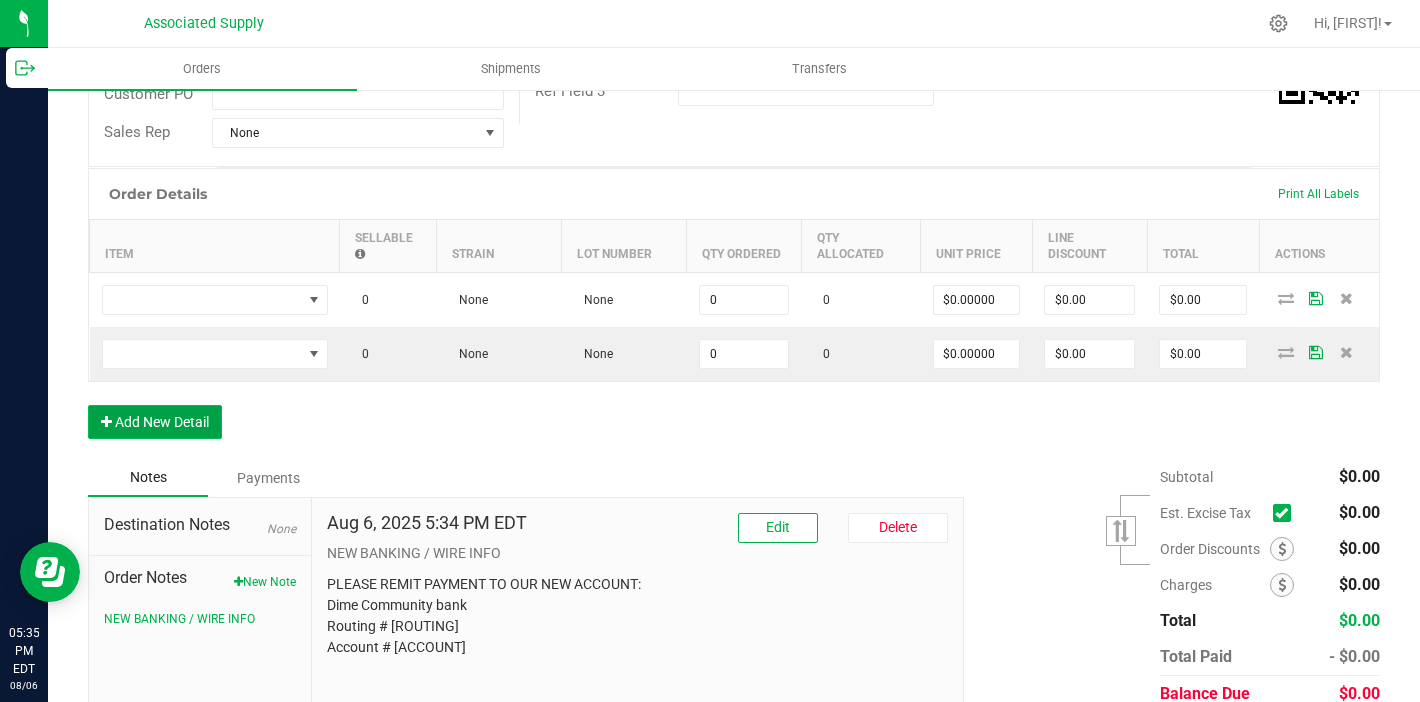 click on "Add New Detail" at bounding box center (155, 422) 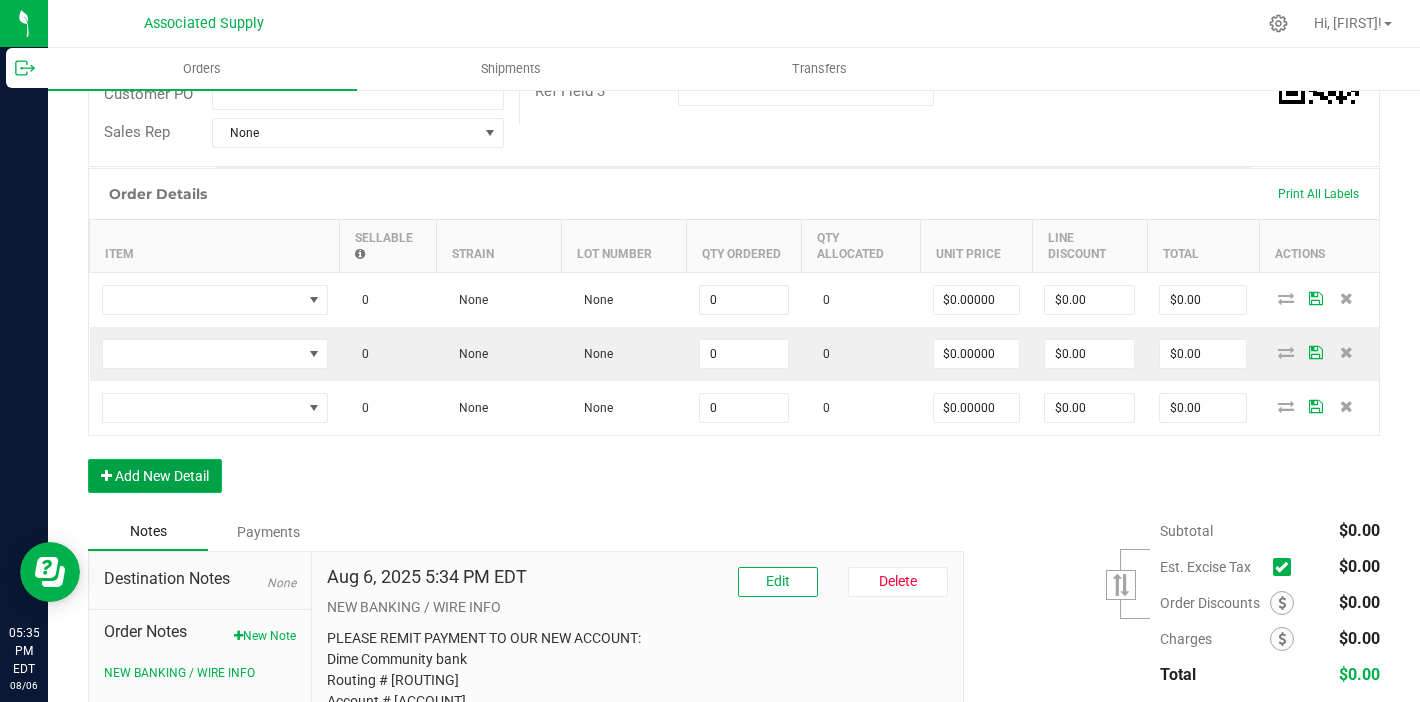 click on "Add New Detail" at bounding box center [155, 476] 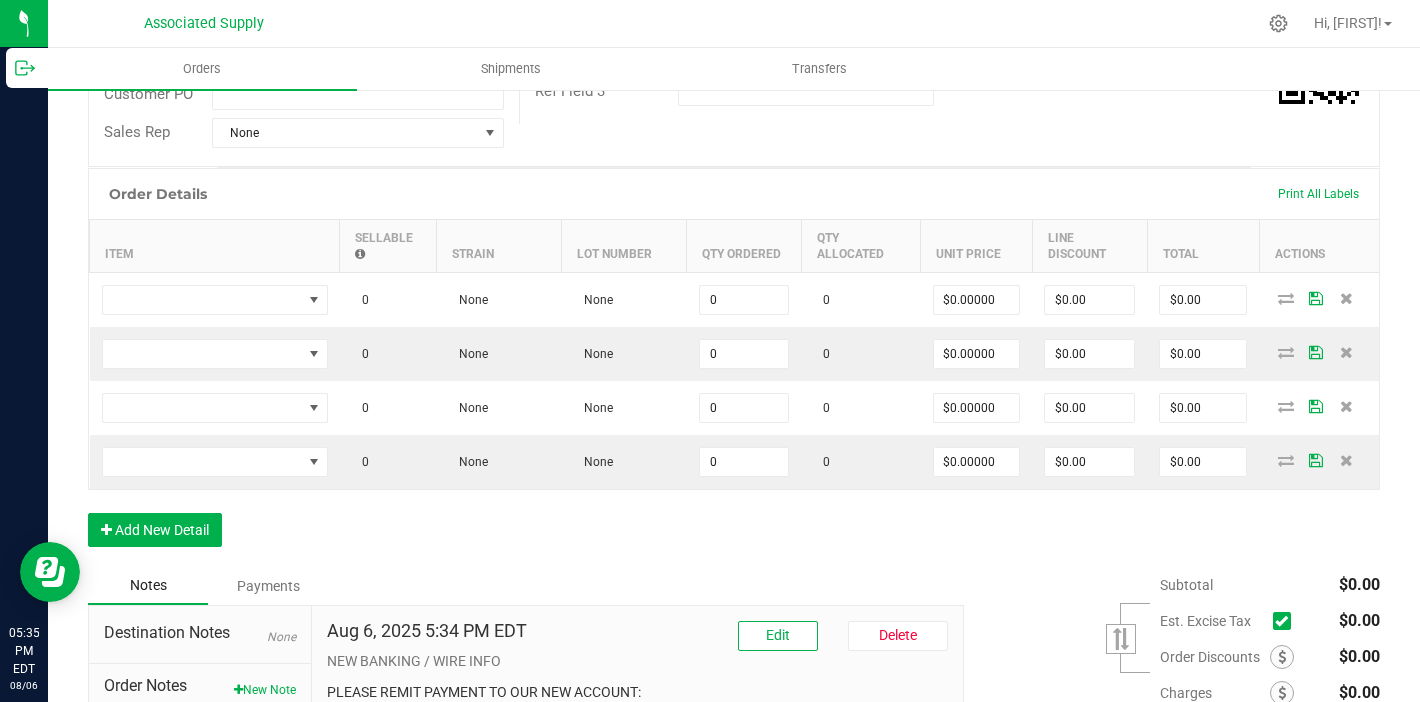 click on "Order Details Print All Labels Item  Sellable  Strain  Lot Number  Qty Ordered Qty Allocated Unit Price Line Discount Total Actions  0    None   None  0  0   $0.00000 $0.00 $0.00  0    None   None  0  0   $0.00000 $0.00 $0.00  0    None   None  0  0   $0.00000 $0.00 $0.00  0    None   None  0  0   $0.00000 $0.00 $0.00
Add New Detail" at bounding box center (734, 367) 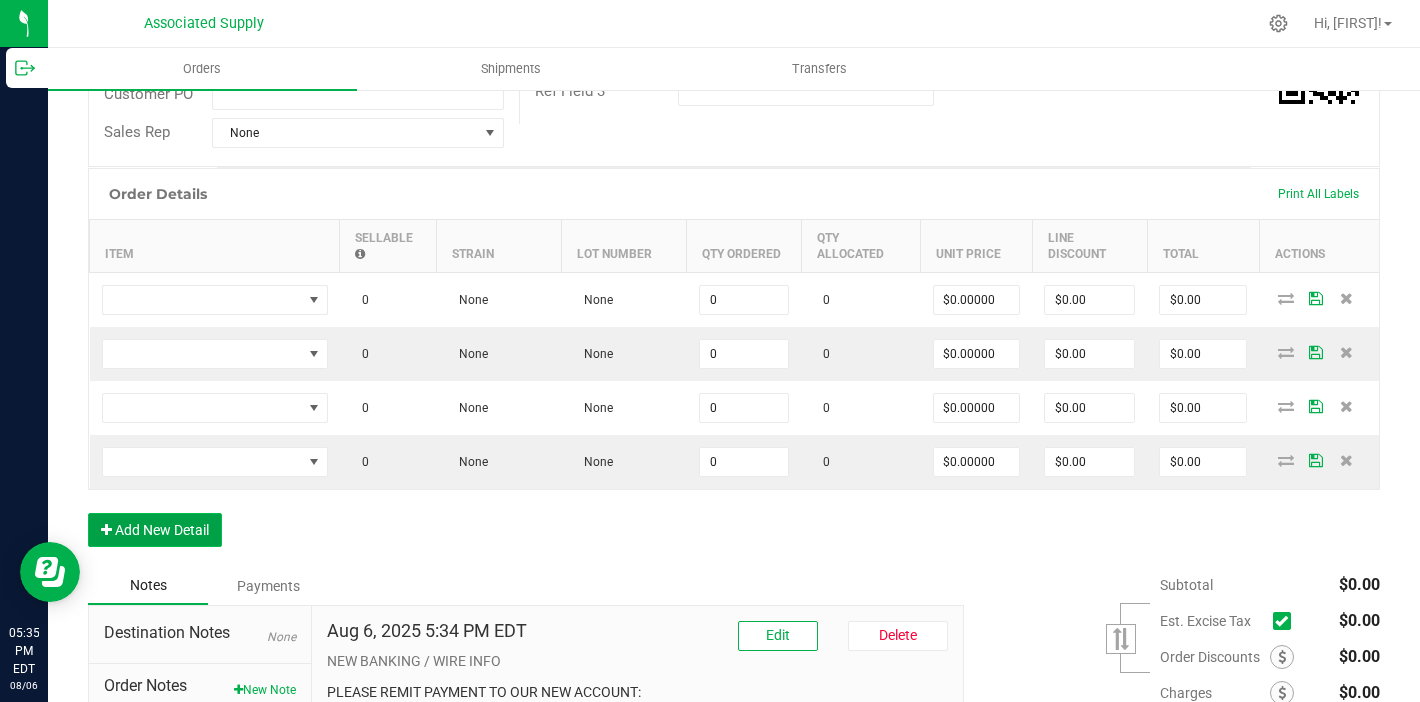 click on "Add New Detail" at bounding box center (155, 530) 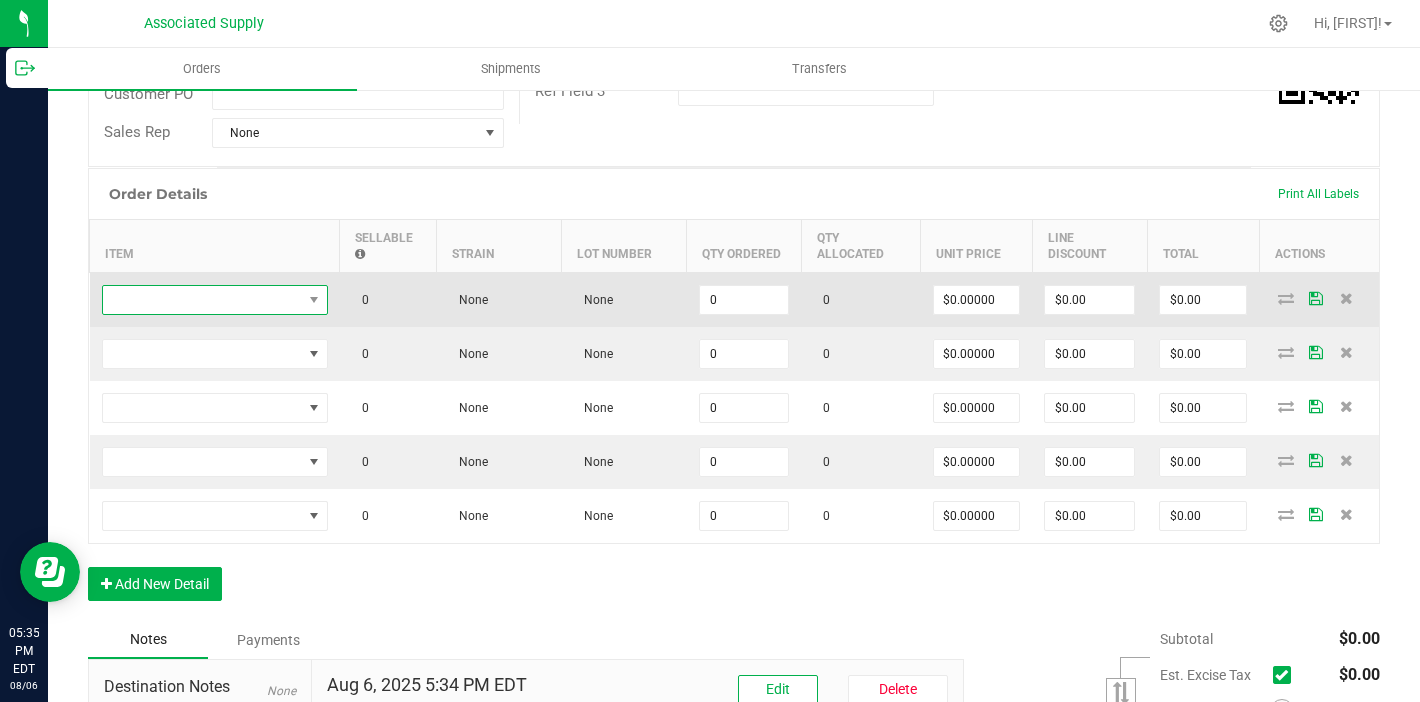 click at bounding box center [202, 300] 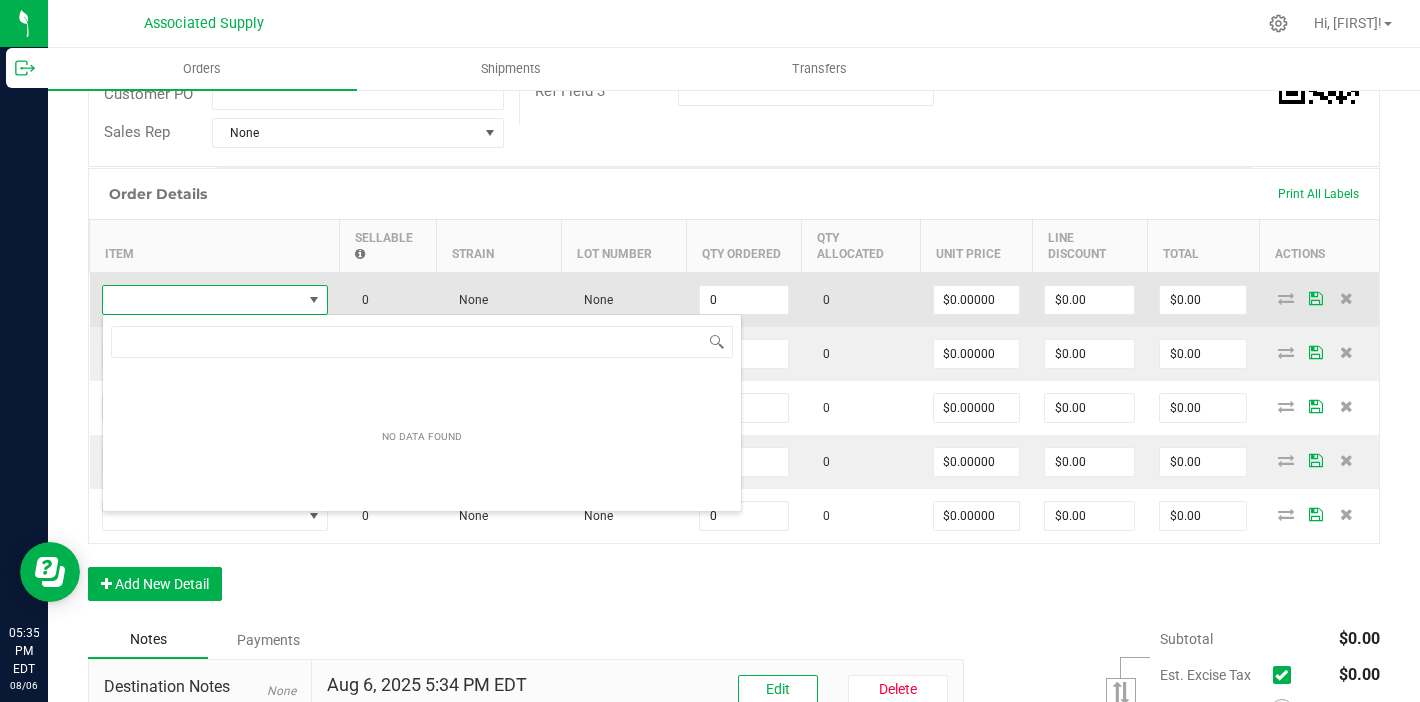scroll, scrollTop: 99970, scrollLeft: 99774, axis: both 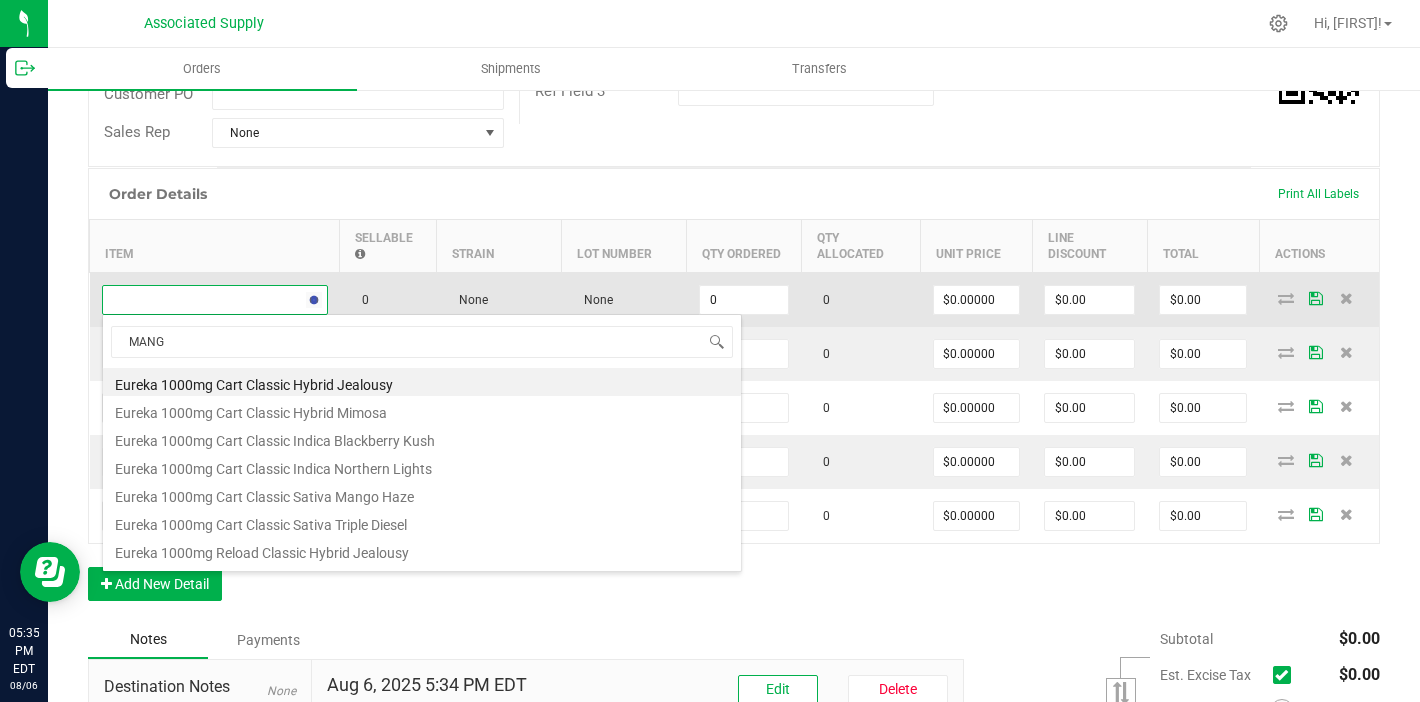 type on "MANGO" 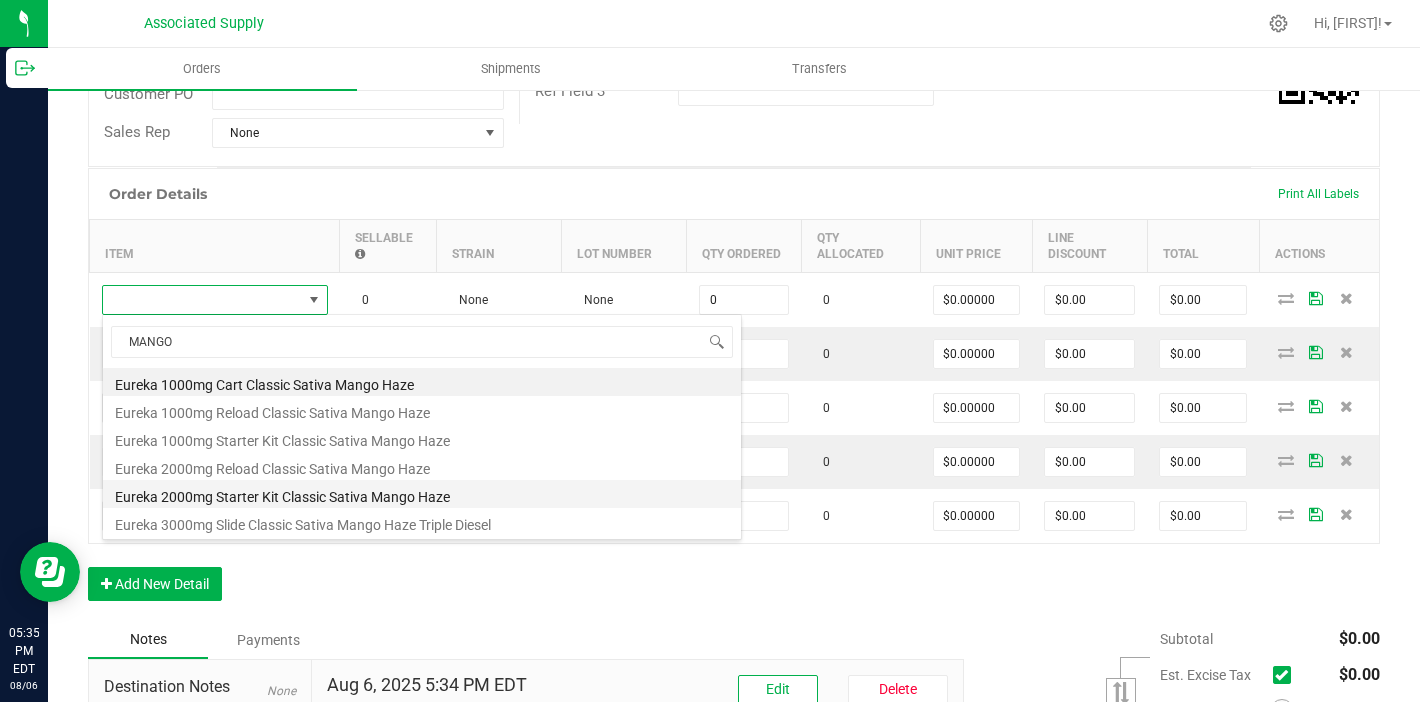 click on "Eureka 2000mg Starter Kit Classic Sativa Mango Haze" at bounding box center [422, 494] 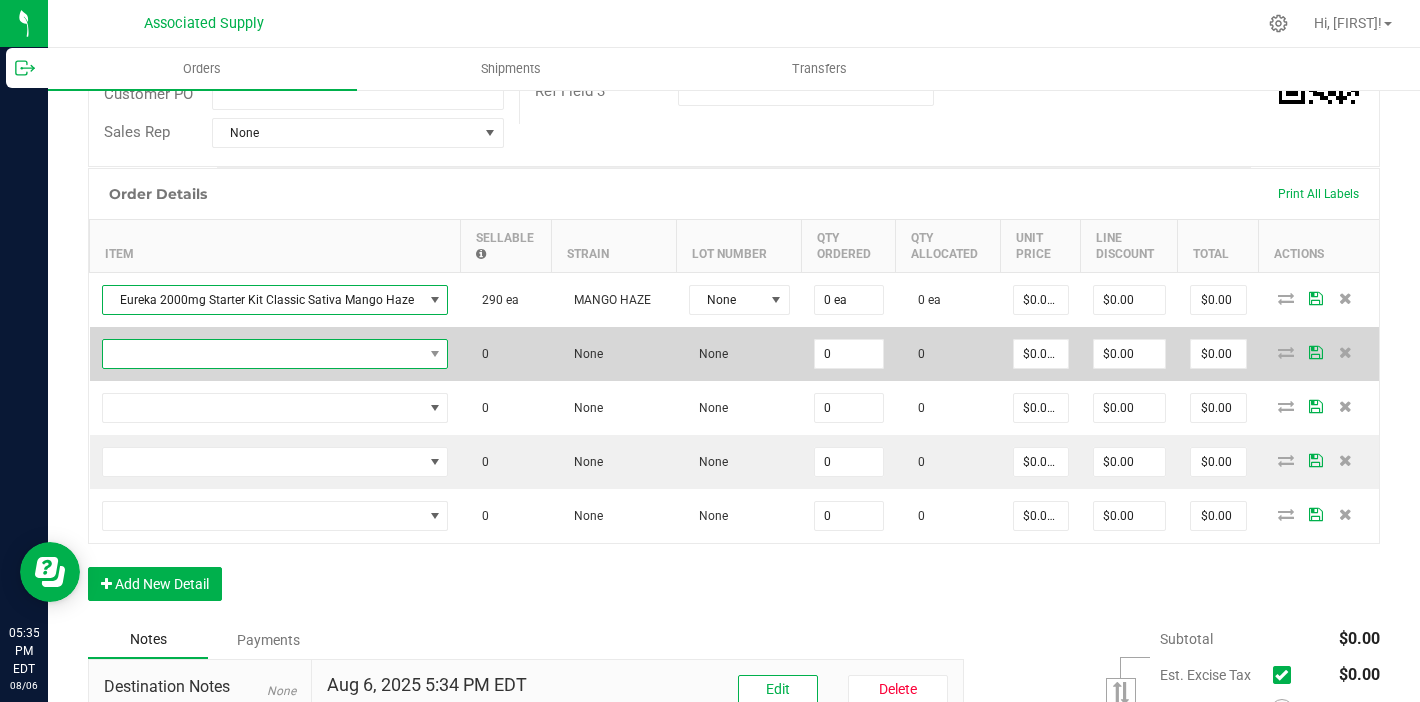 click at bounding box center (263, 354) 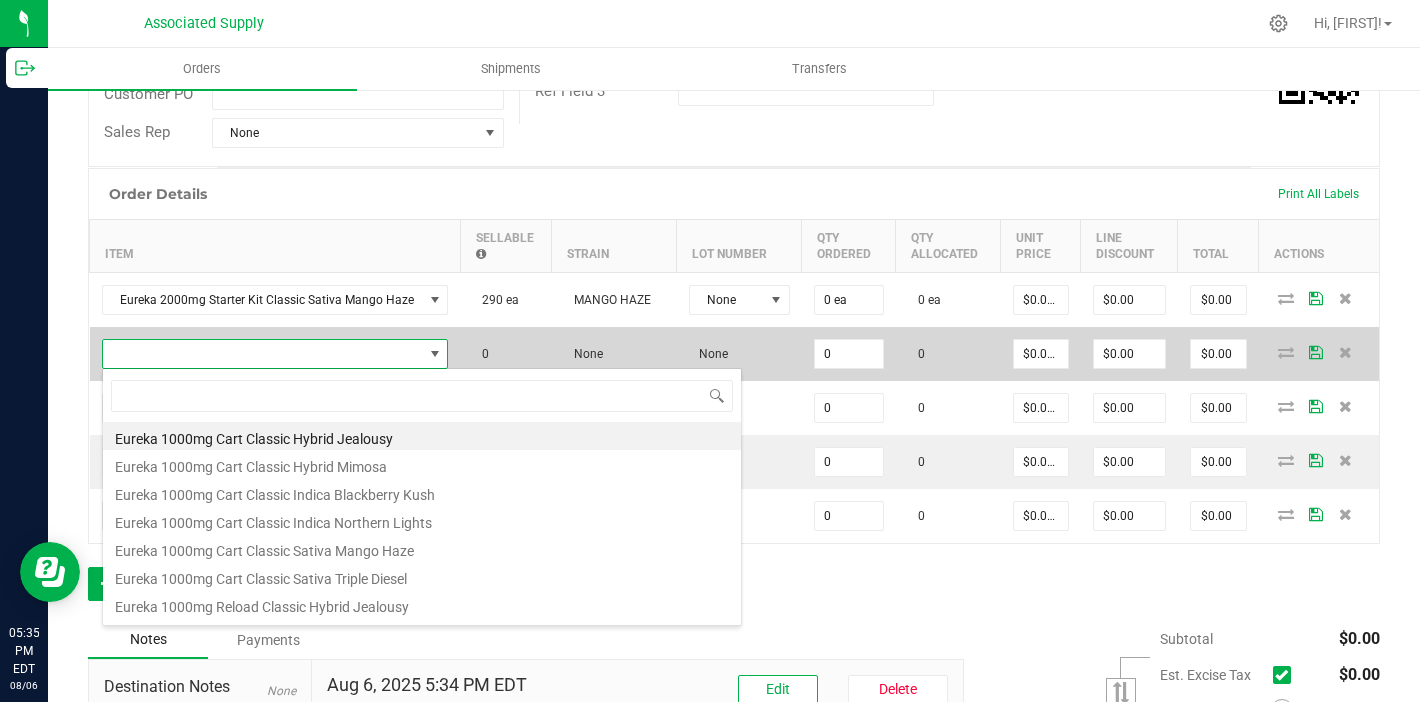scroll, scrollTop: 99970, scrollLeft: 99659, axis: both 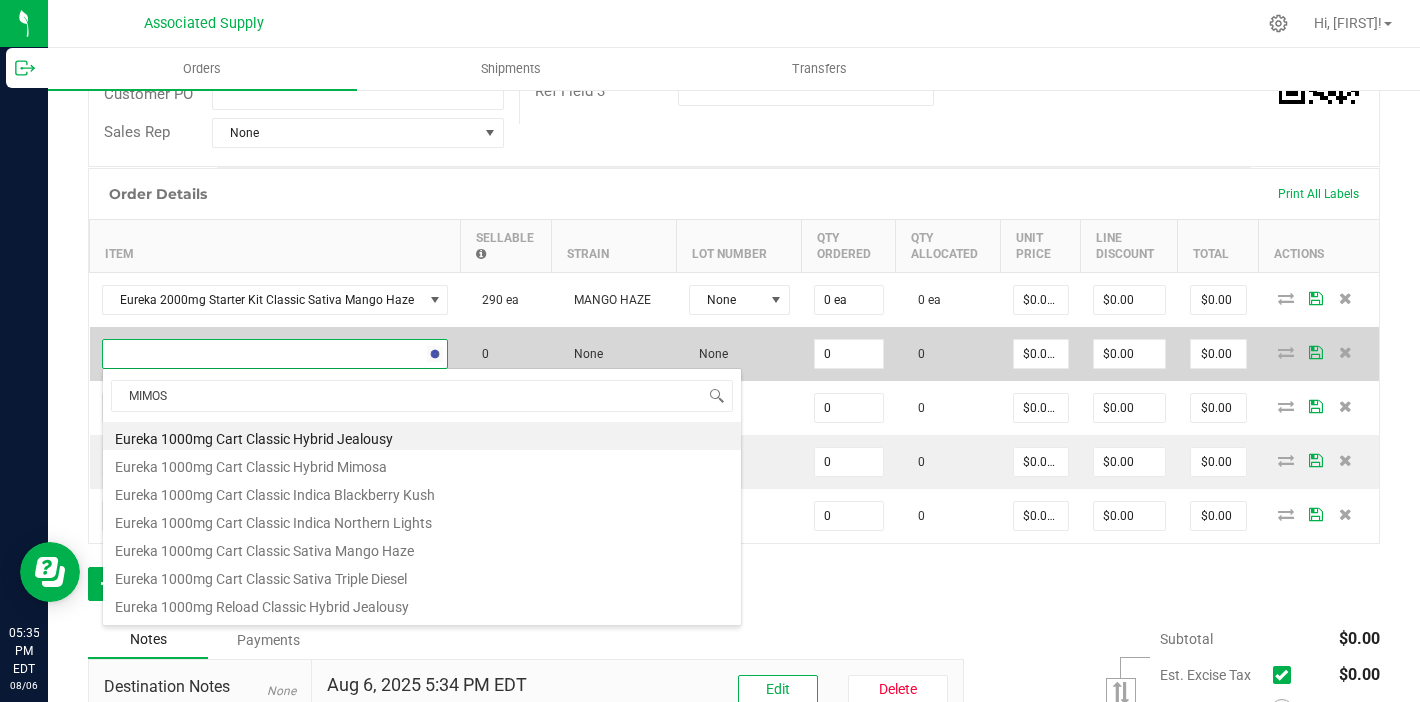 type on "MIMOSA" 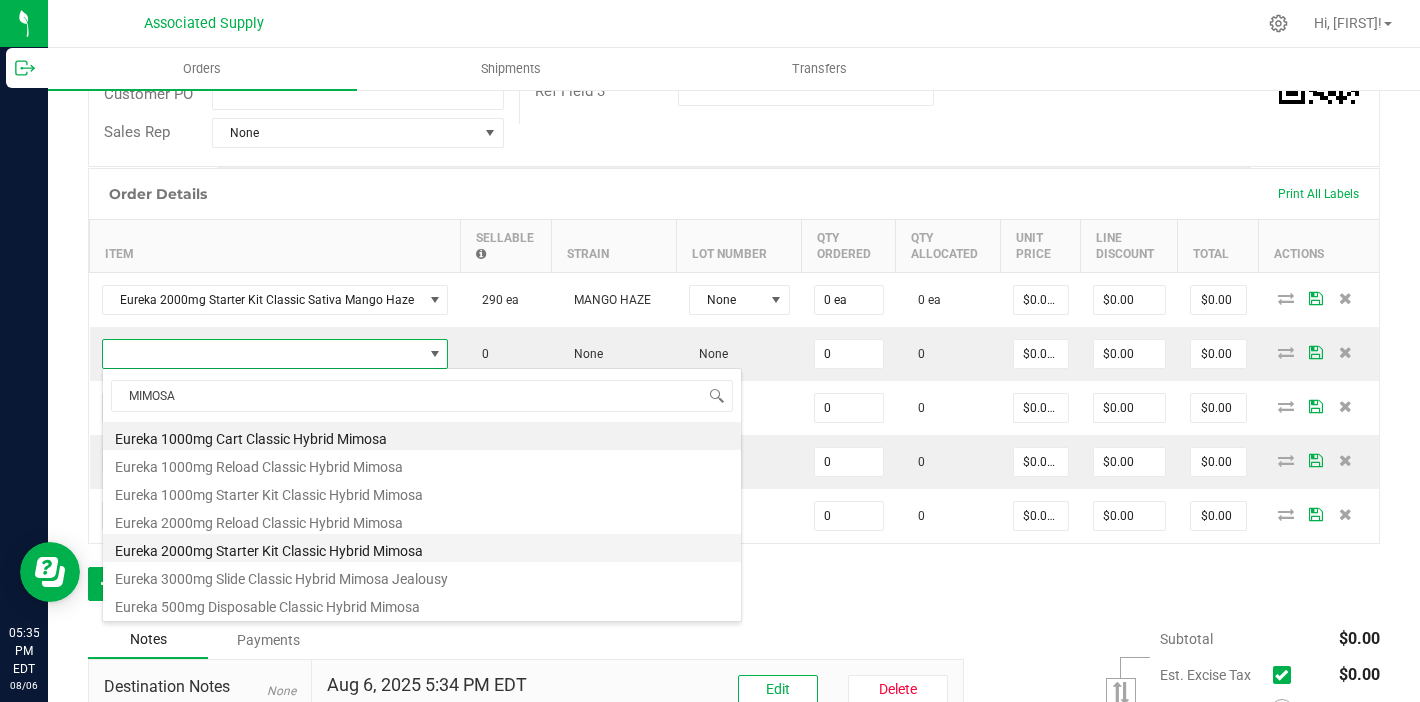 click on "Eureka 2000mg Starter Kit Classic Hybrid Mimosa" at bounding box center [422, 548] 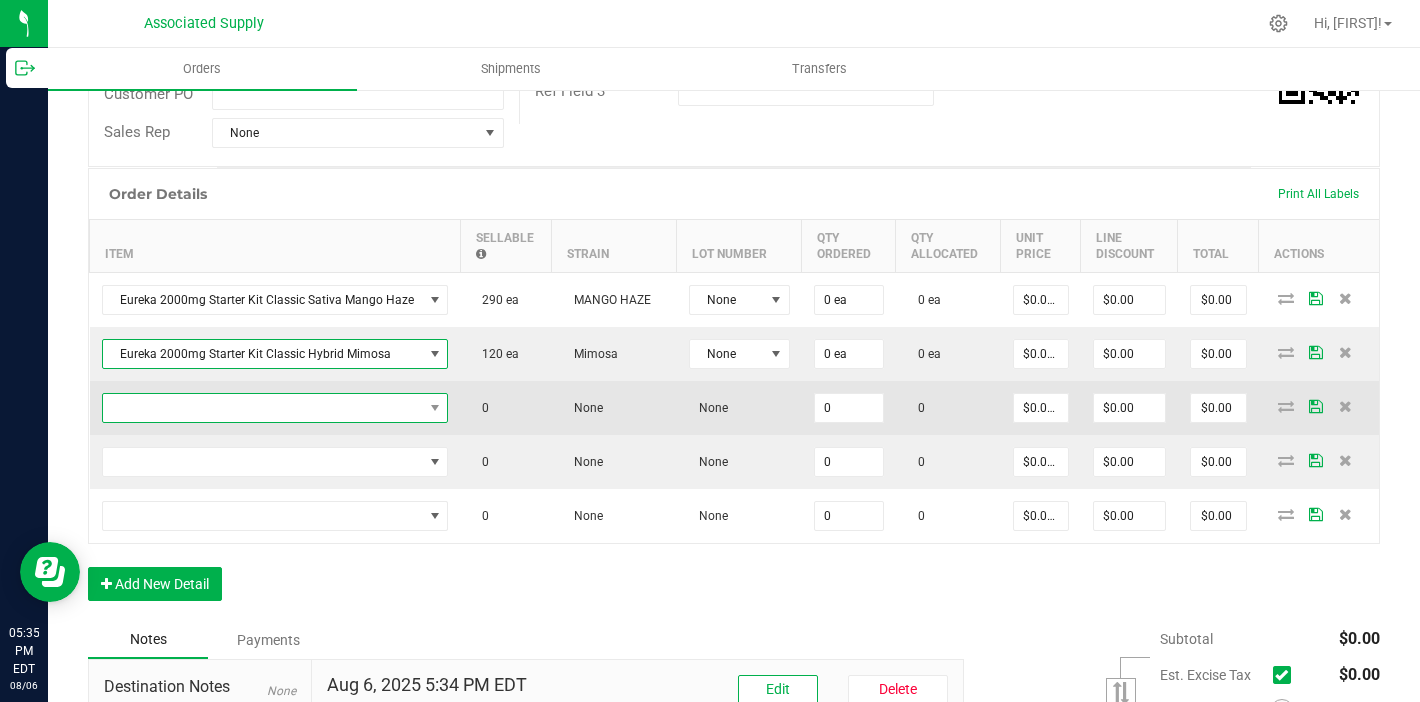 click at bounding box center [263, 408] 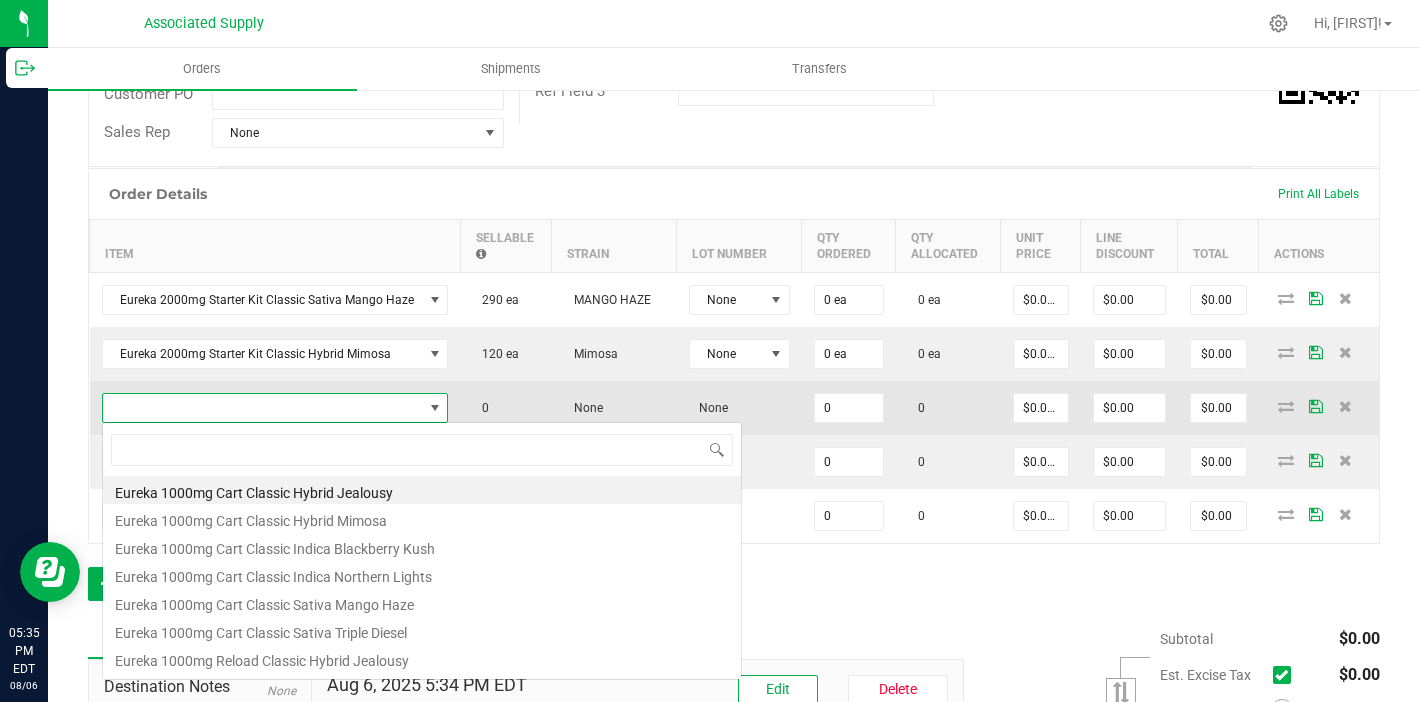 scroll, scrollTop: 99970, scrollLeft: 99659, axis: both 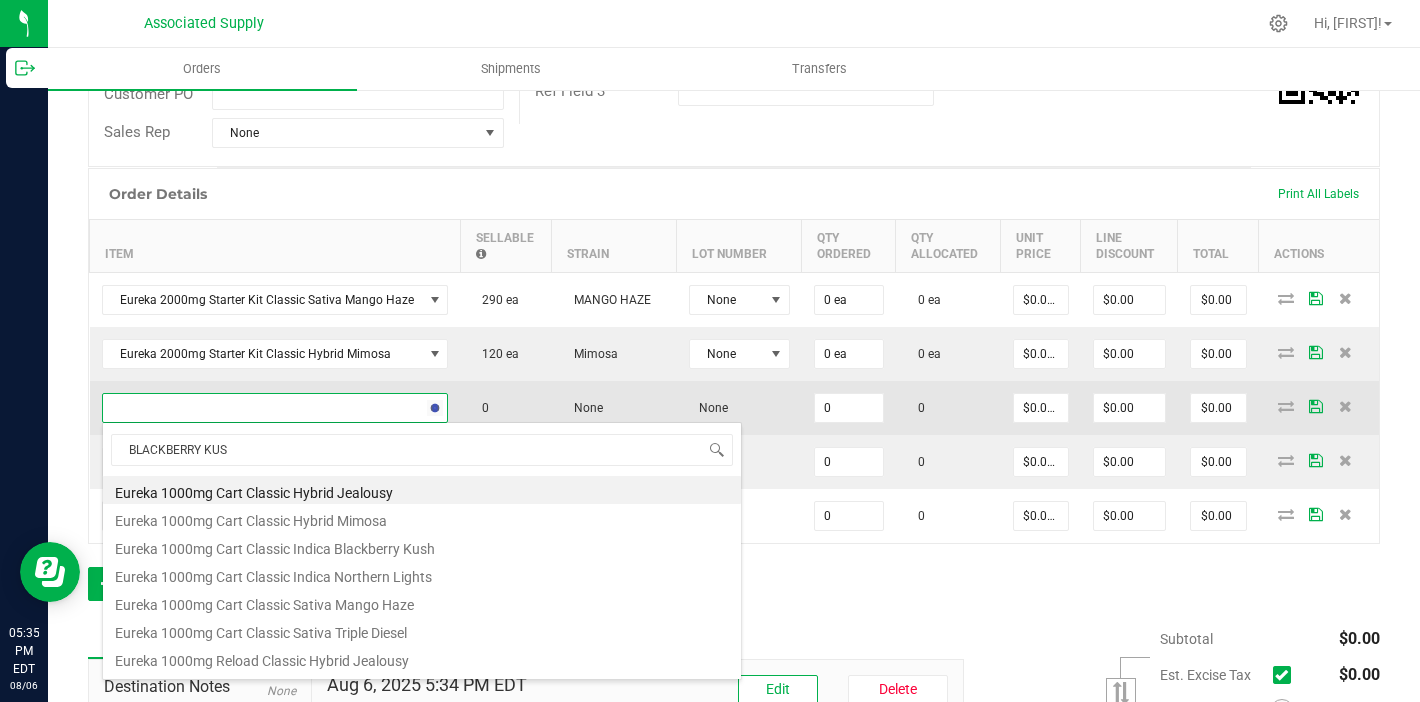 type on "[STRAIN]" 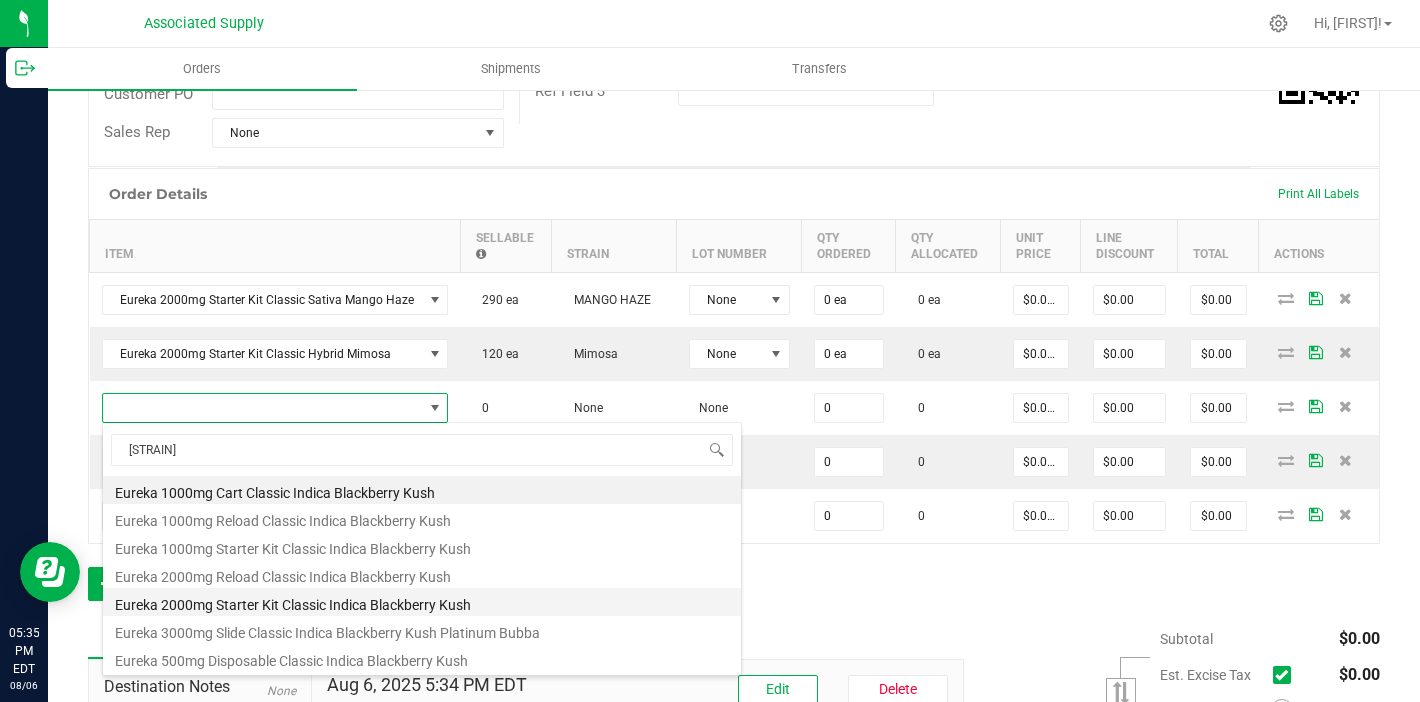 click on "Eureka 2000mg Starter Kit Classic Indica Blackberry Kush" at bounding box center [422, 602] 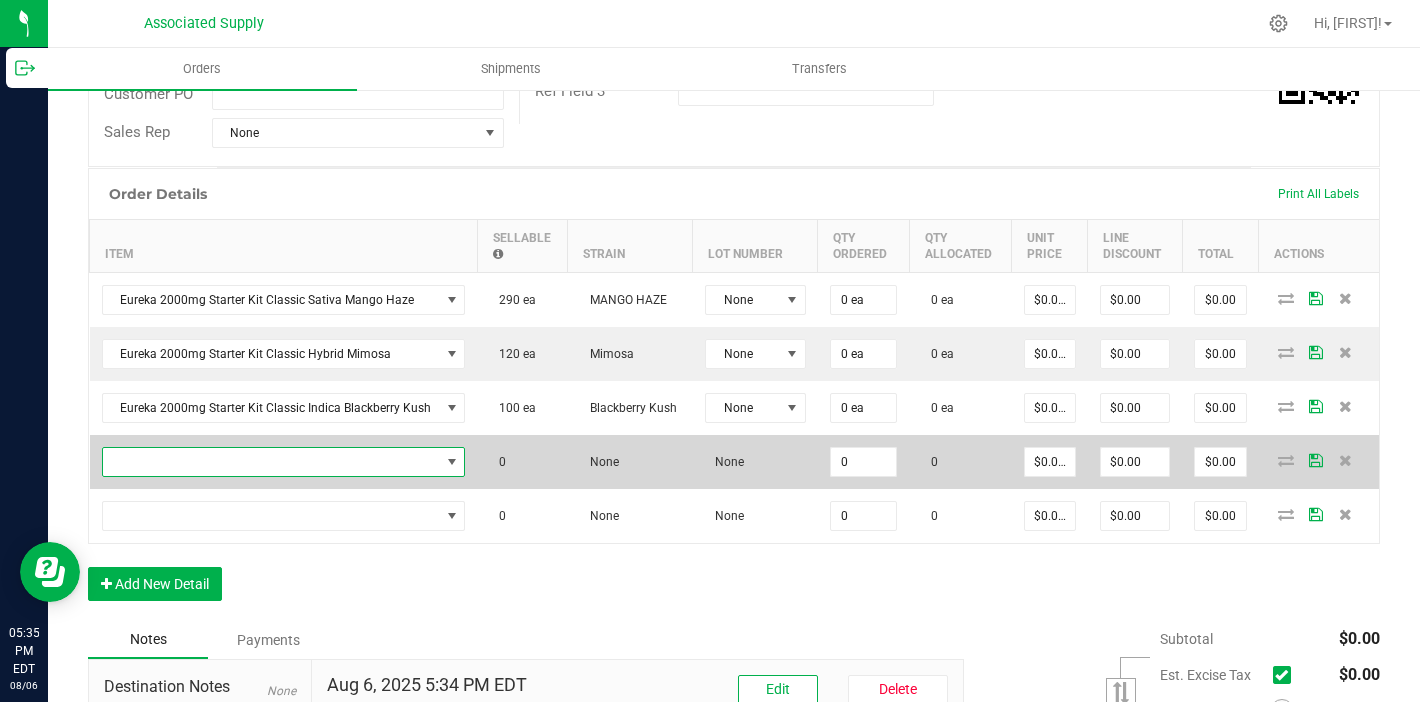 click at bounding box center [271, 462] 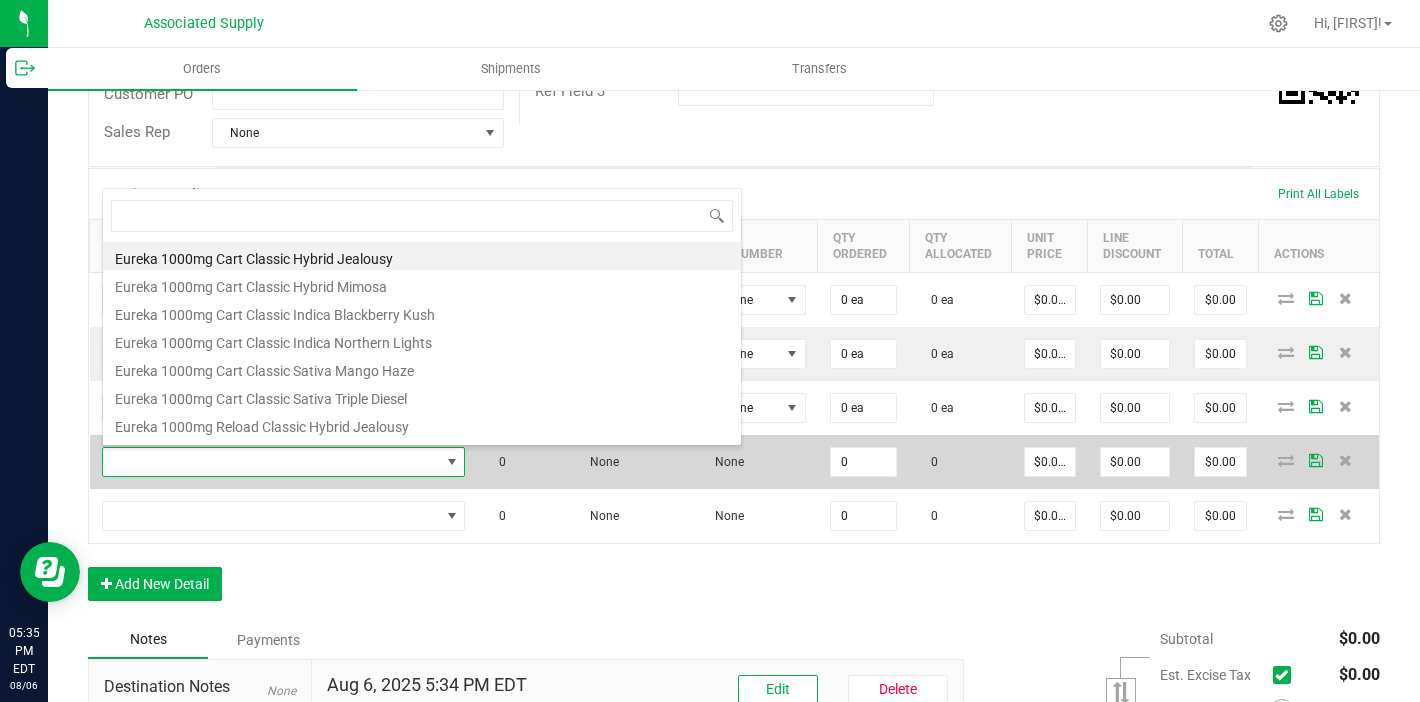 scroll, scrollTop: 99970, scrollLeft: 99641, axis: both 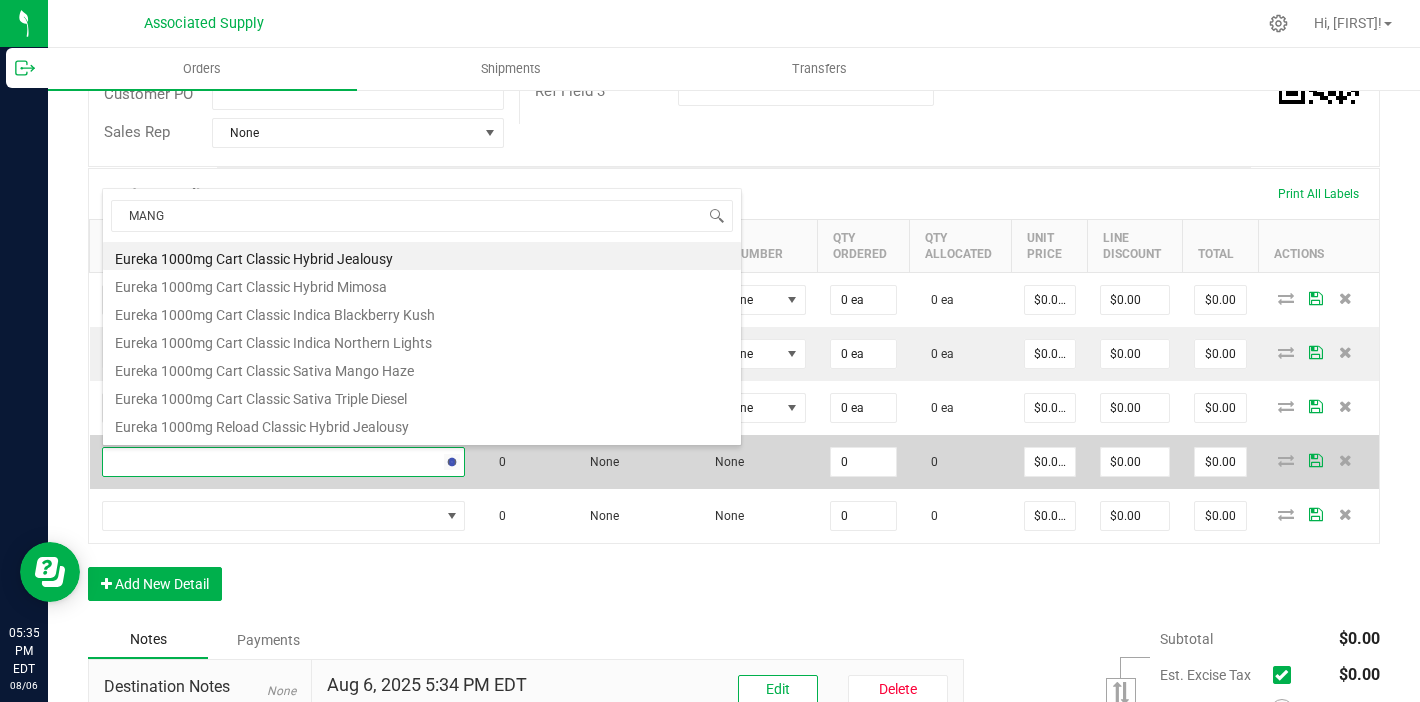 type on "MANGO" 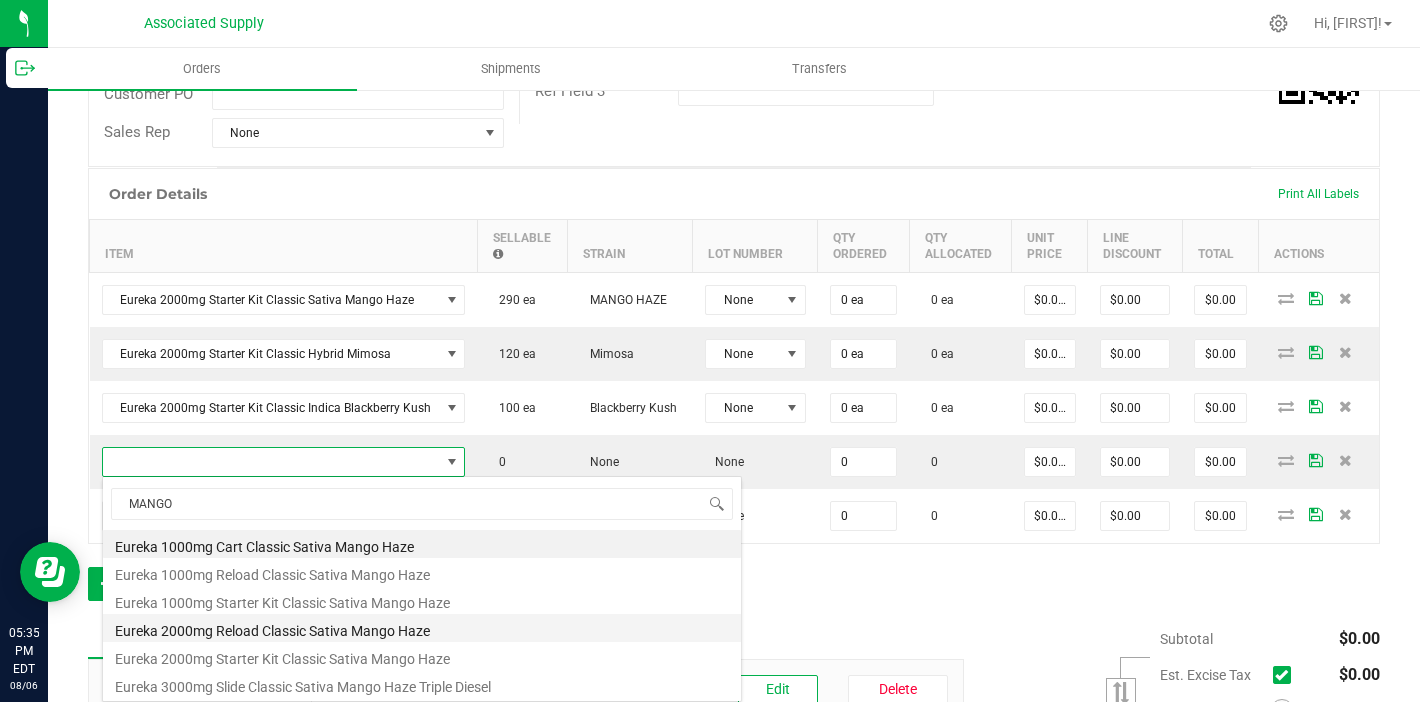 click on "Eureka 2000mg Reload Classic Sativa Mango Haze" at bounding box center [422, 628] 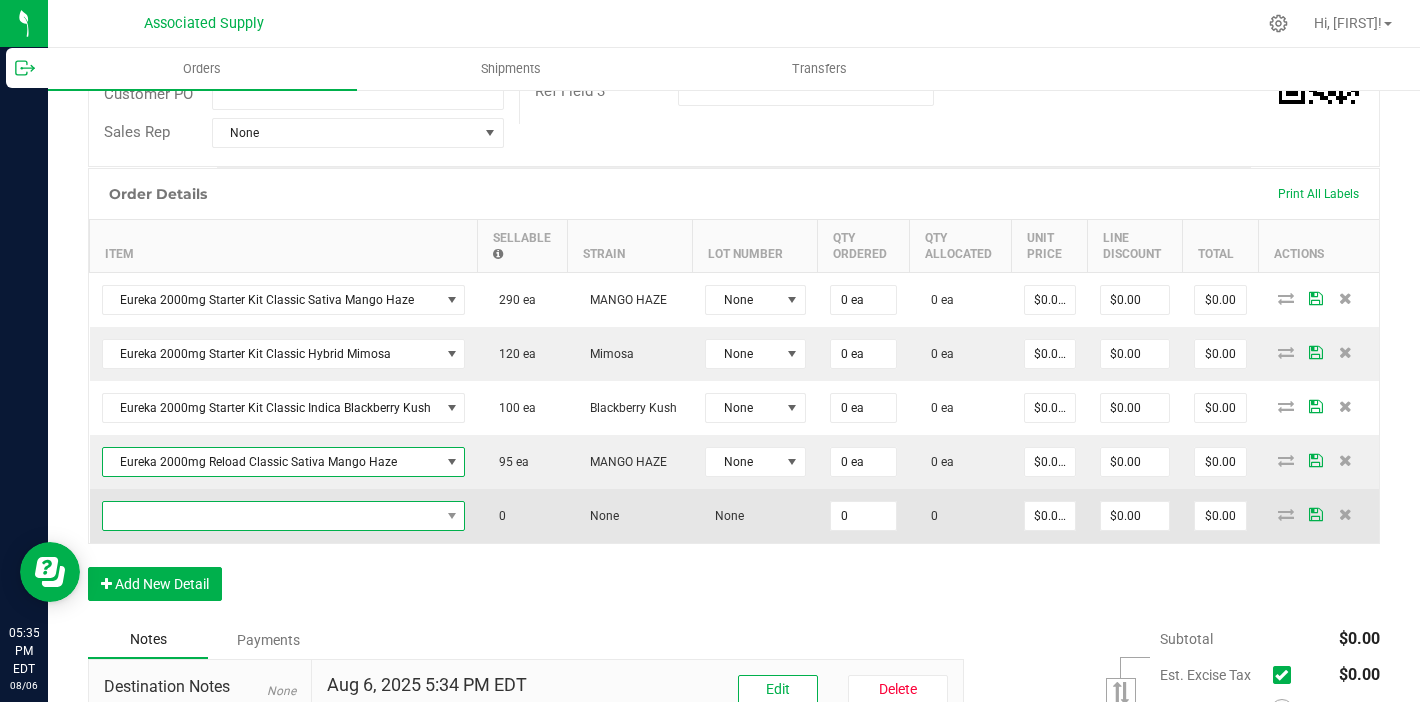 click at bounding box center [271, 516] 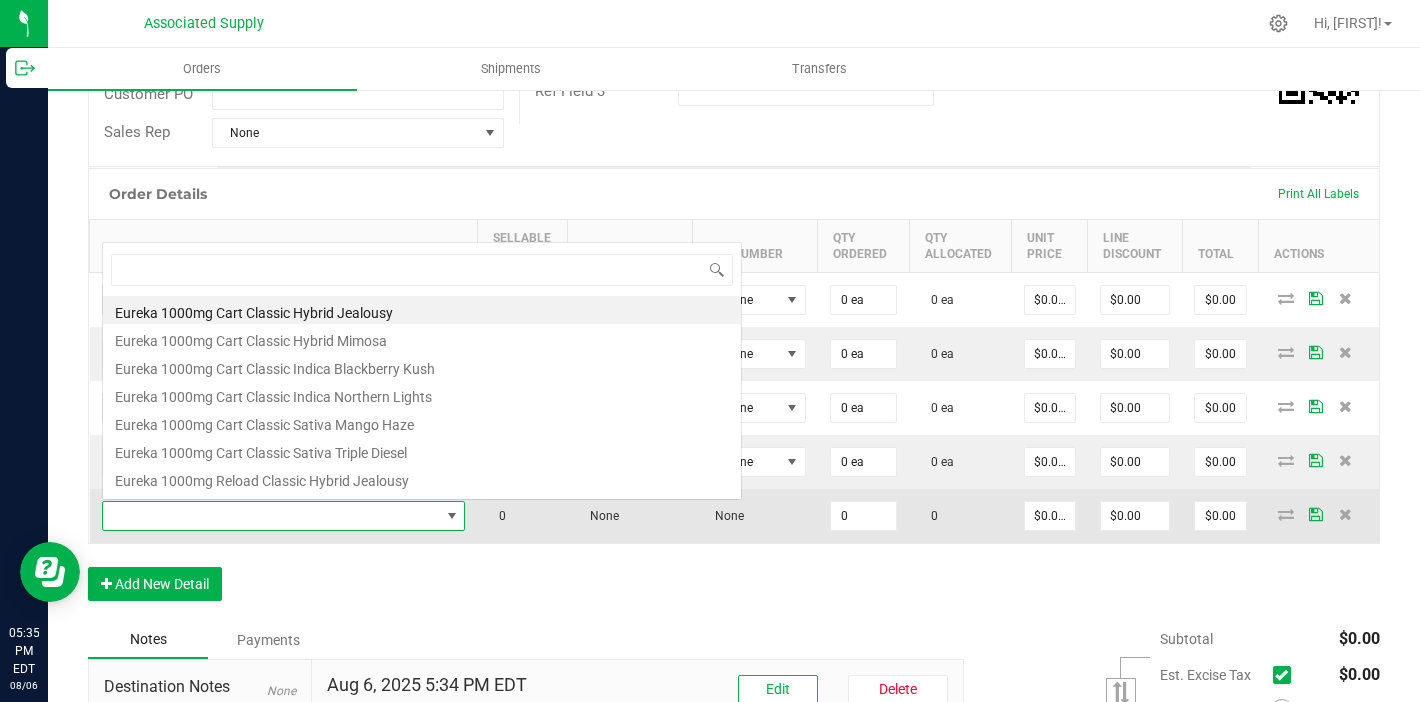 scroll, scrollTop: 0, scrollLeft: 0, axis: both 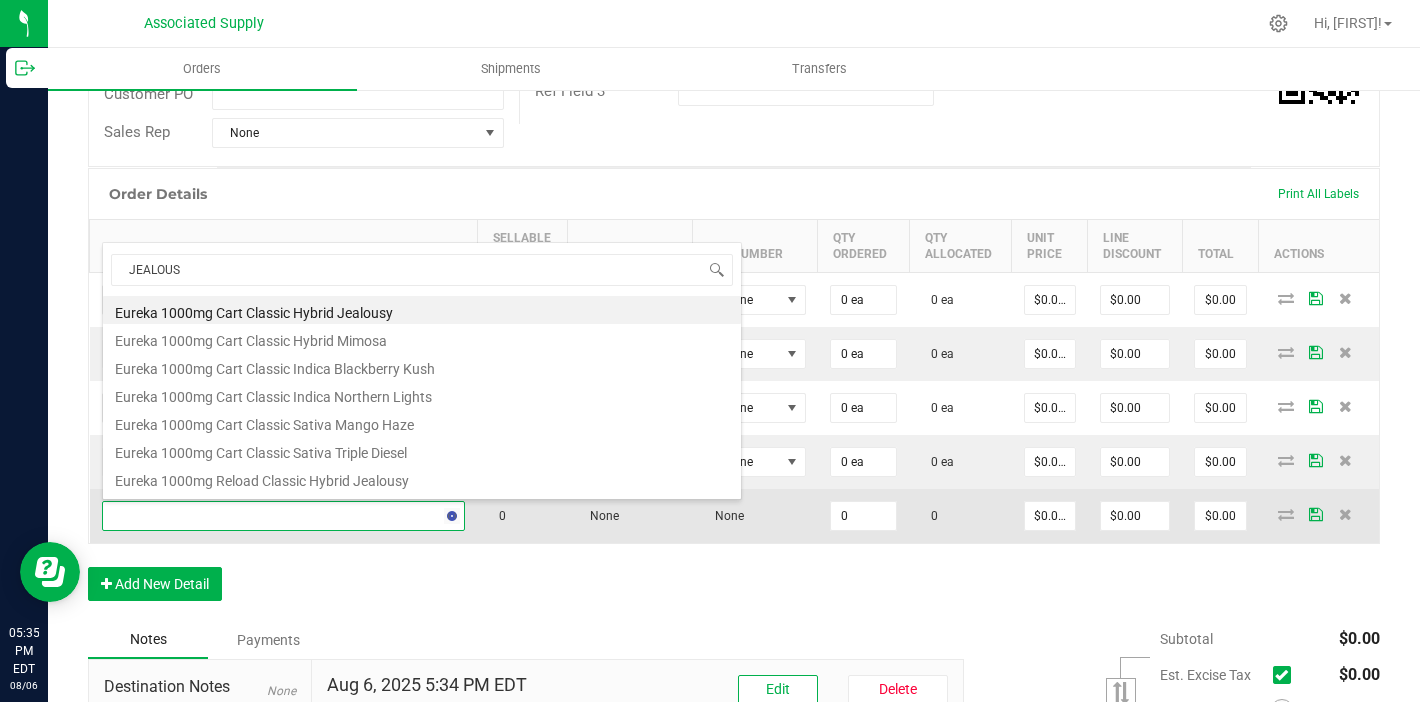 type on "[STRAIN]" 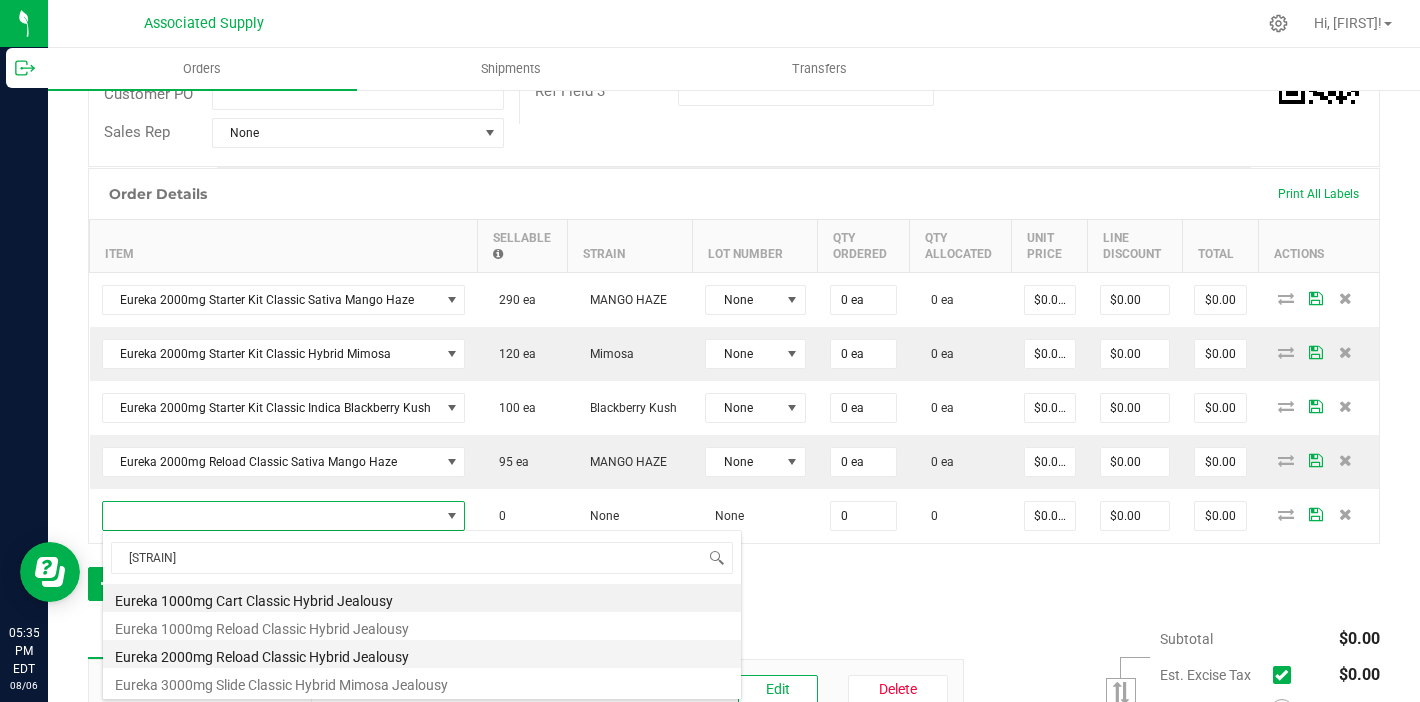 click on "Eureka 2000mg Reload Classic Hybrid Jealousy" at bounding box center [422, 654] 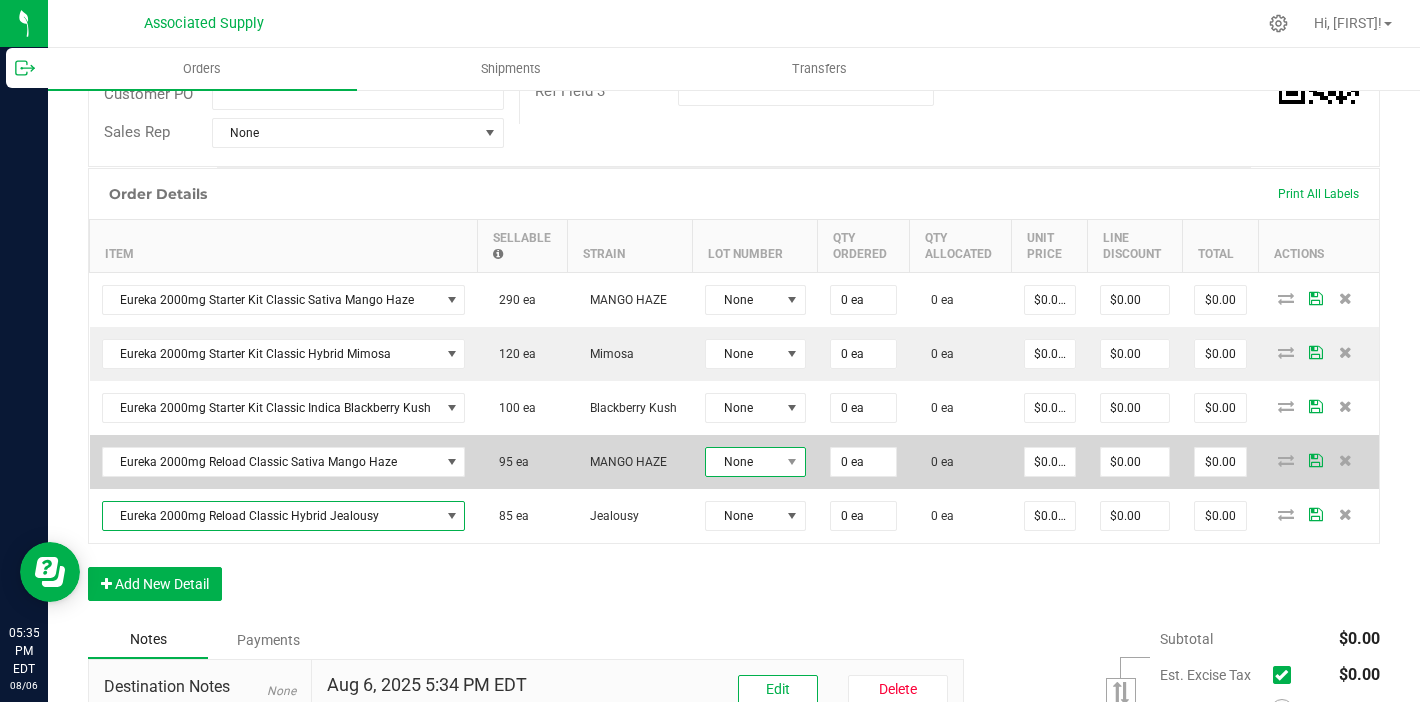 click at bounding box center (792, 462) 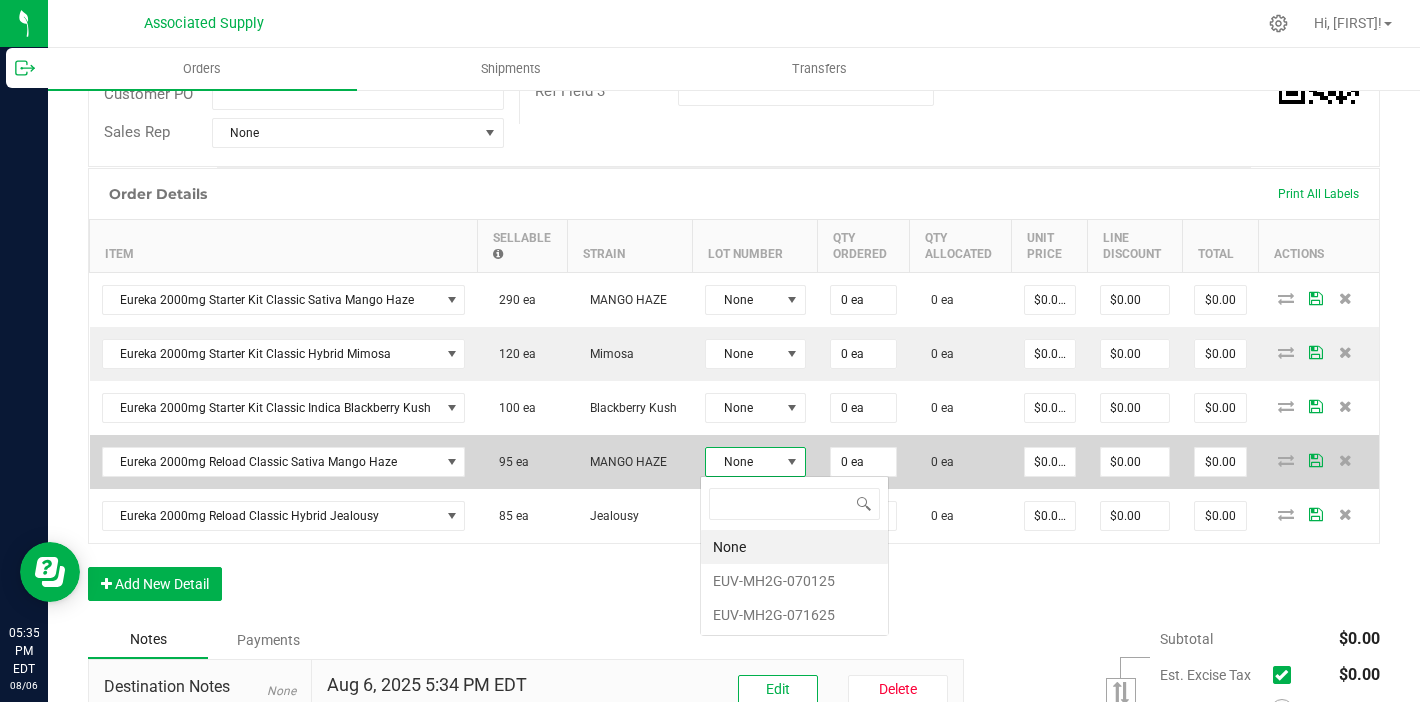 scroll, scrollTop: 99970, scrollLeft: 99899, axis: both 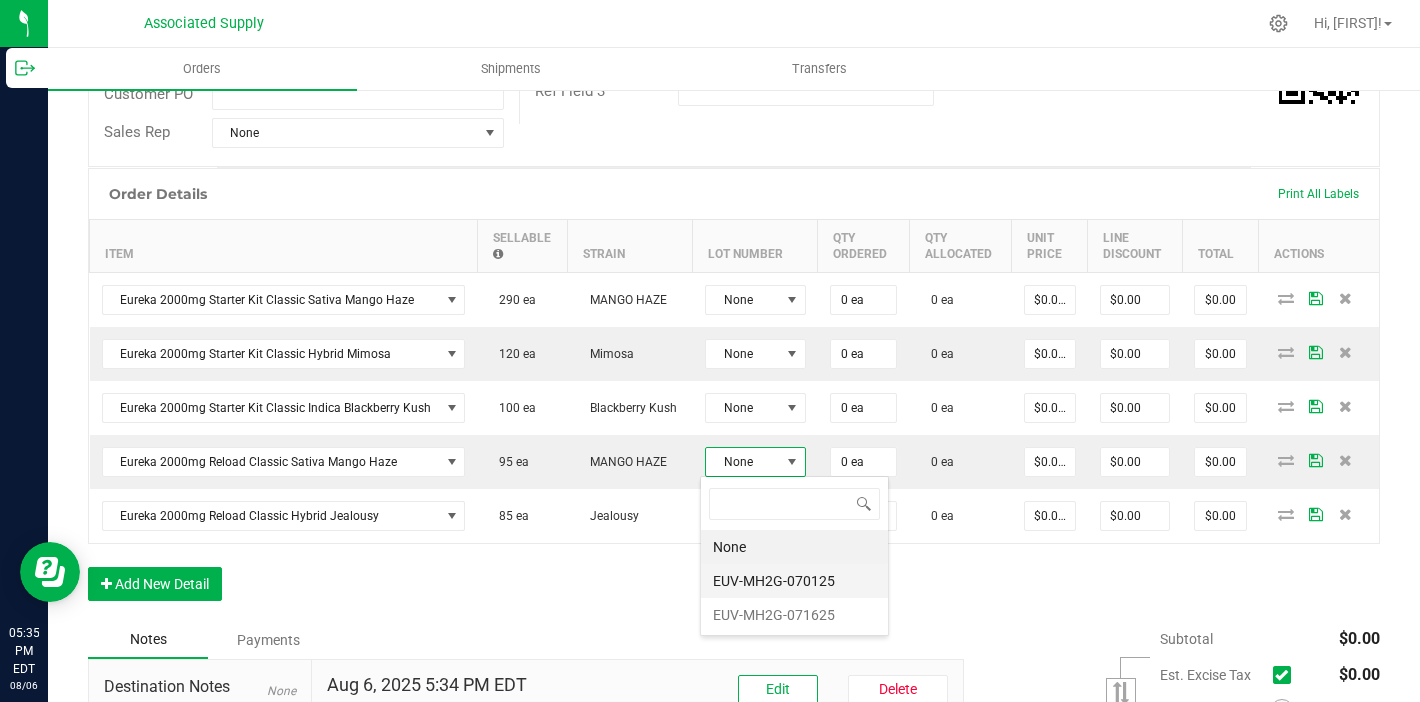 click on "EUV-MH2G-070125" at bounding box center (794, 581) 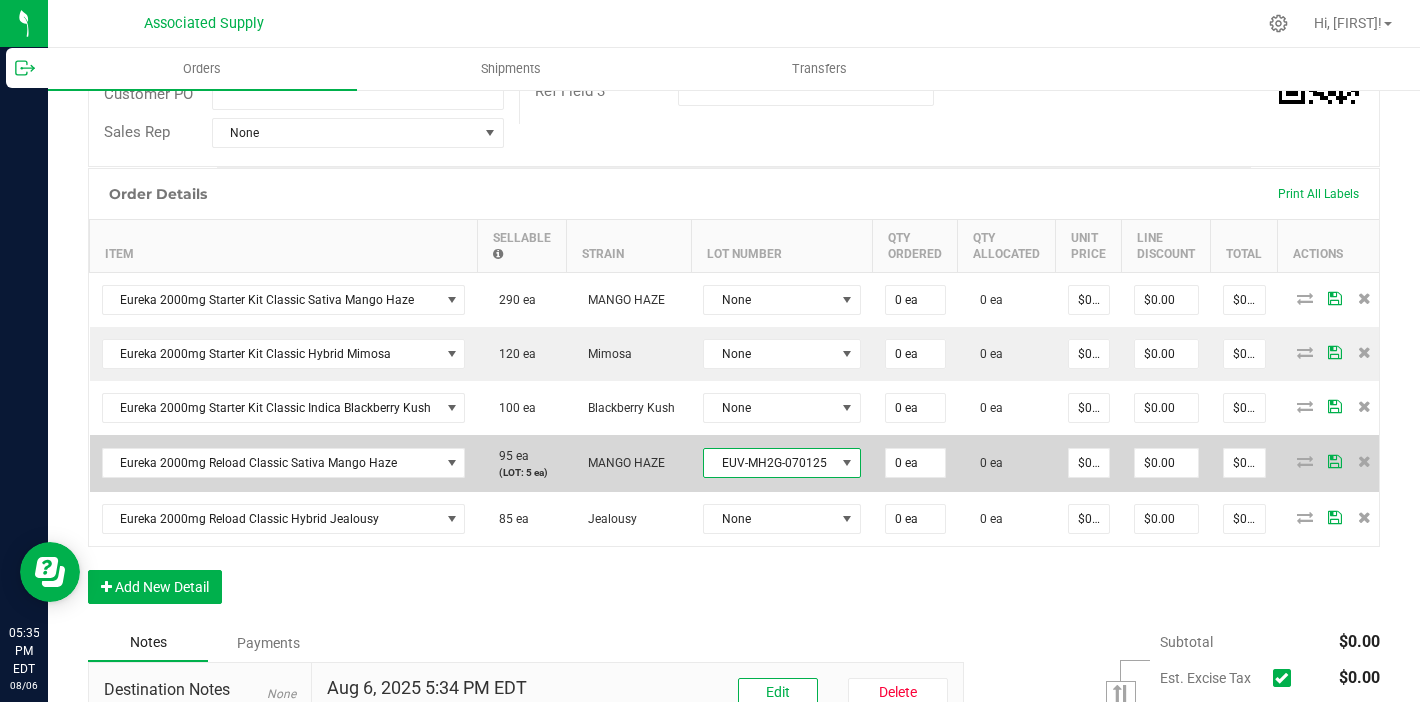 click on "EUV-MH2G-070125" at bounding box center [769, 463] 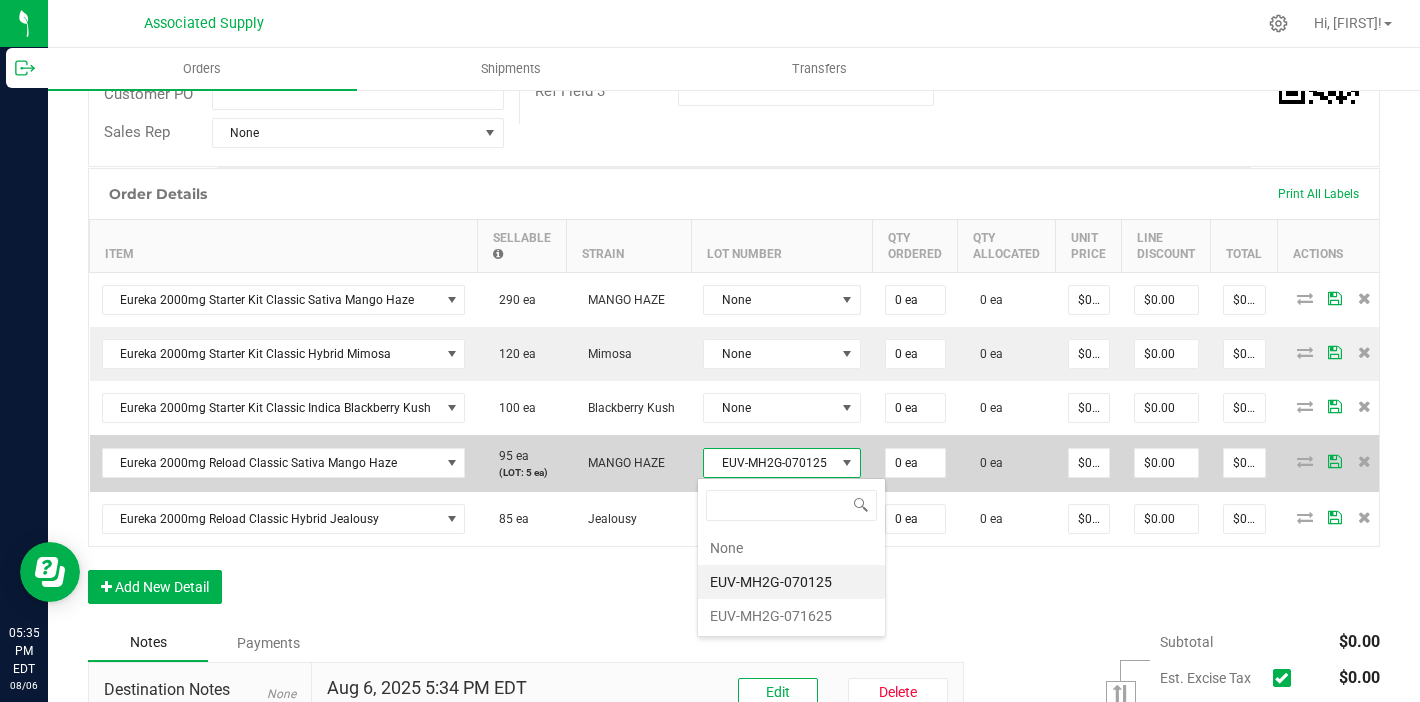 scroll, scrollTop: 99970, scrollLeft: 99844, axis: both 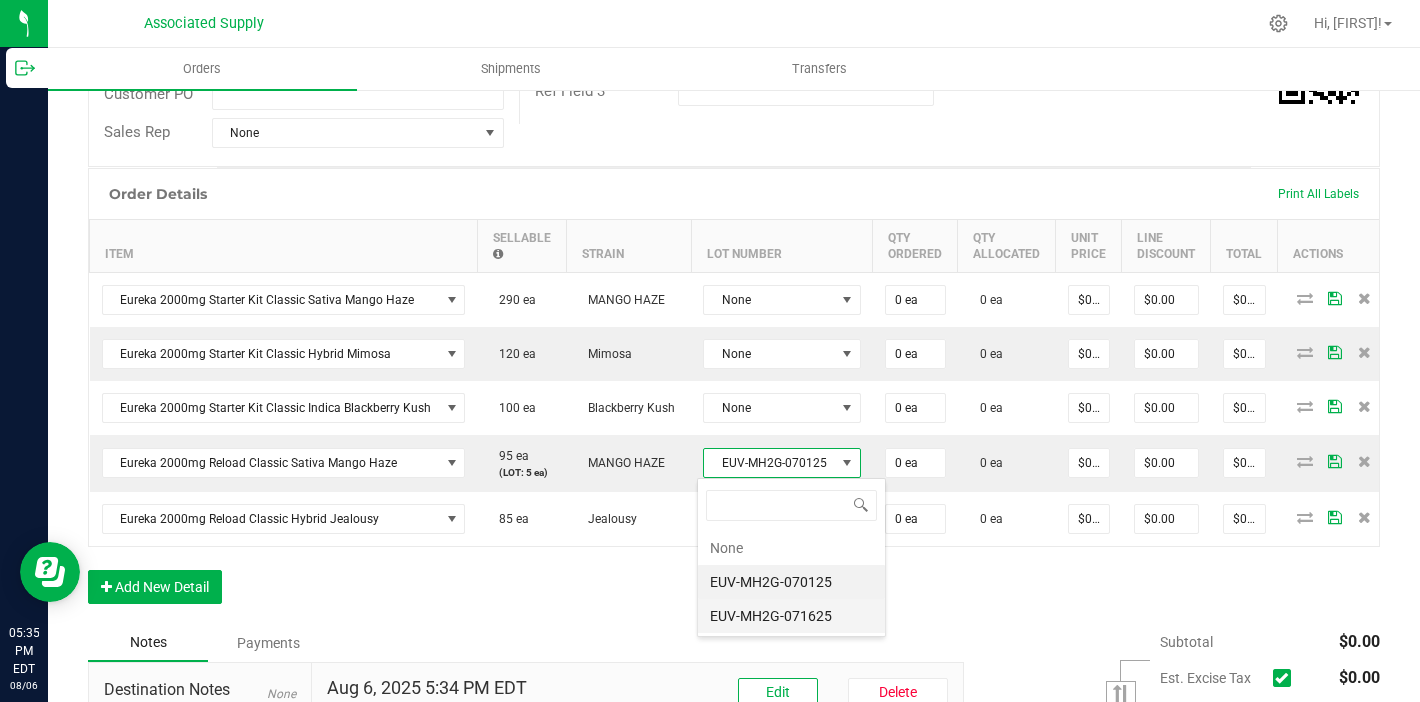 click on "EUV-MH2G-071625" at bounding box center [791, 616] 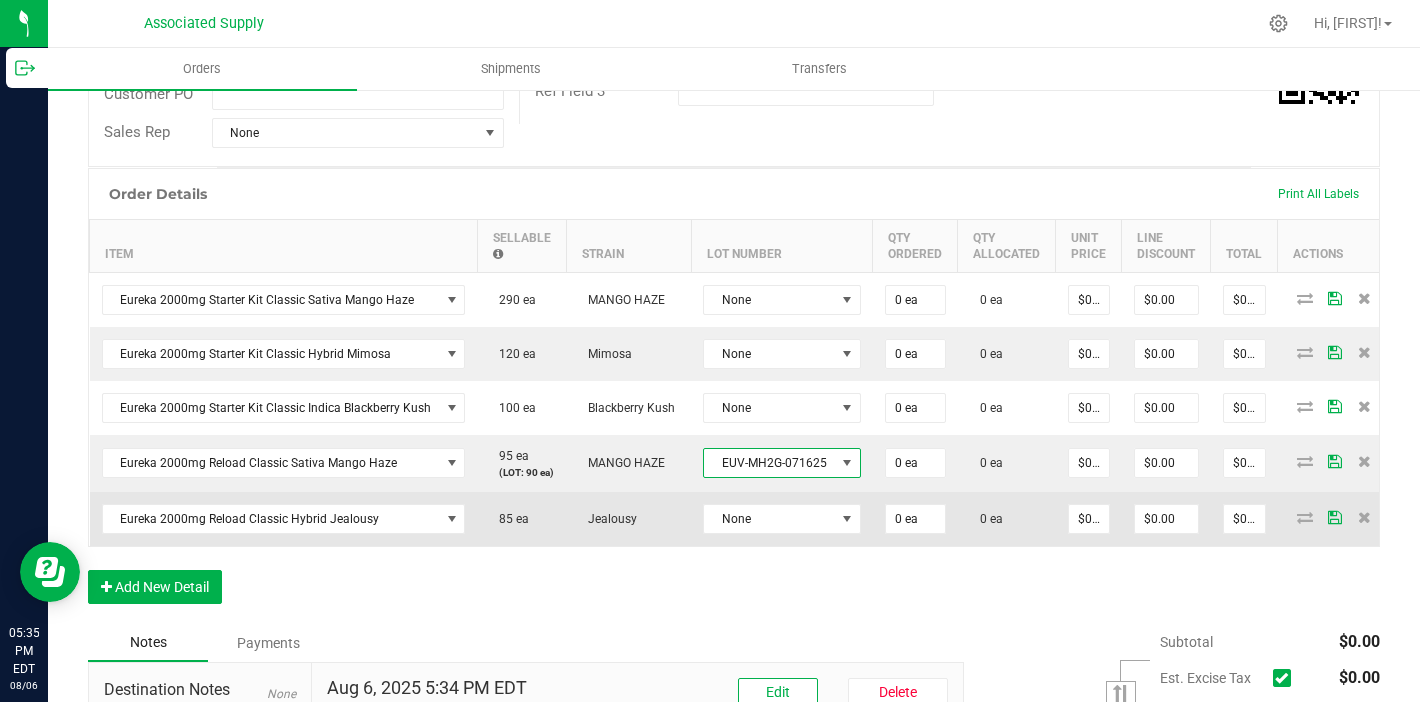 click on "None" at bounding box center [782, 519] 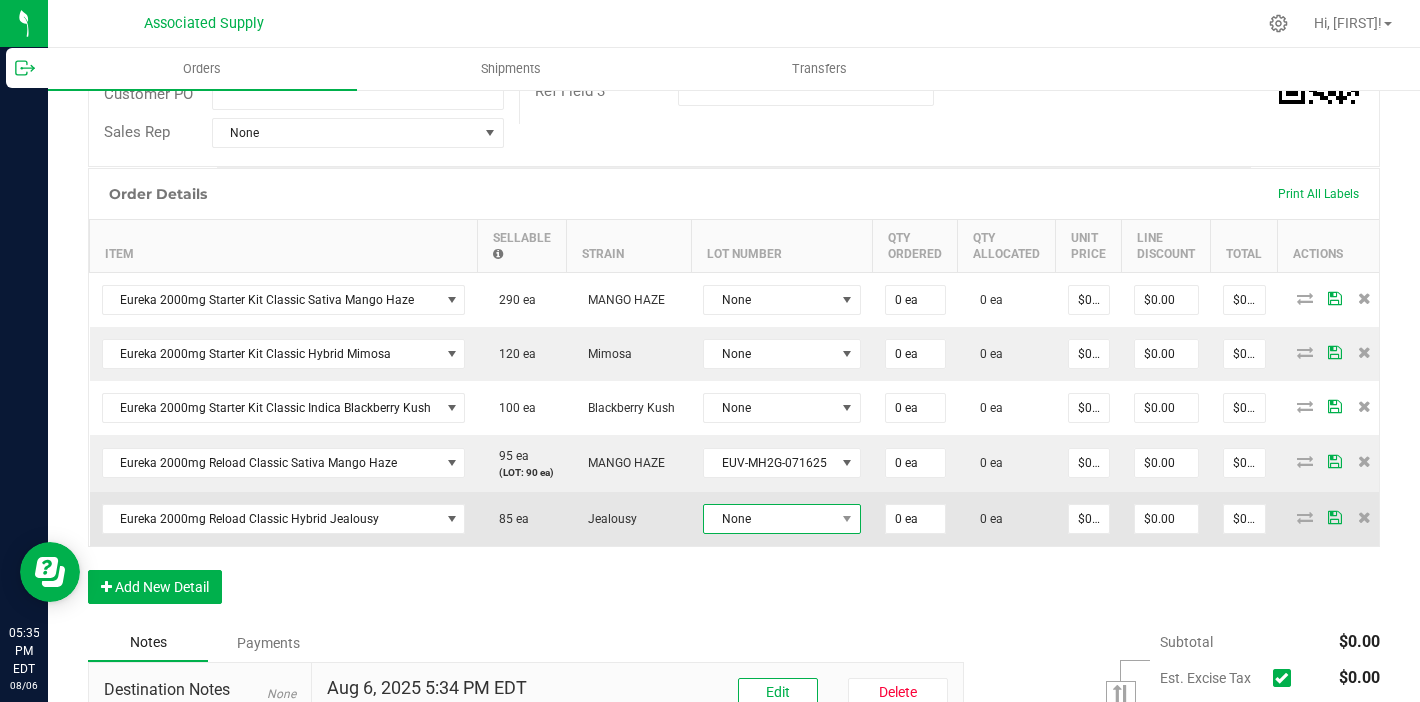 click on "None" at bounding box center [769, 519] 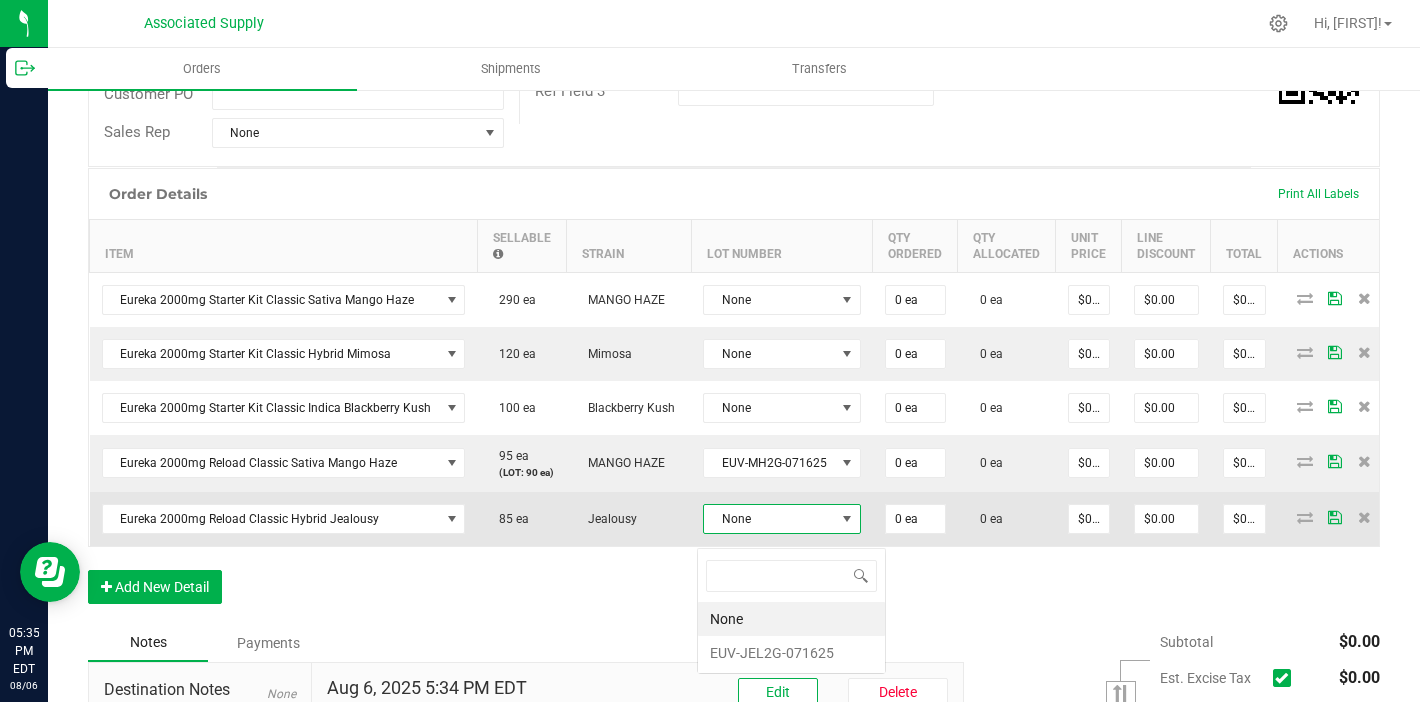 scroll, scrollTop: 99970, scrollLeft: 99844, axis: both 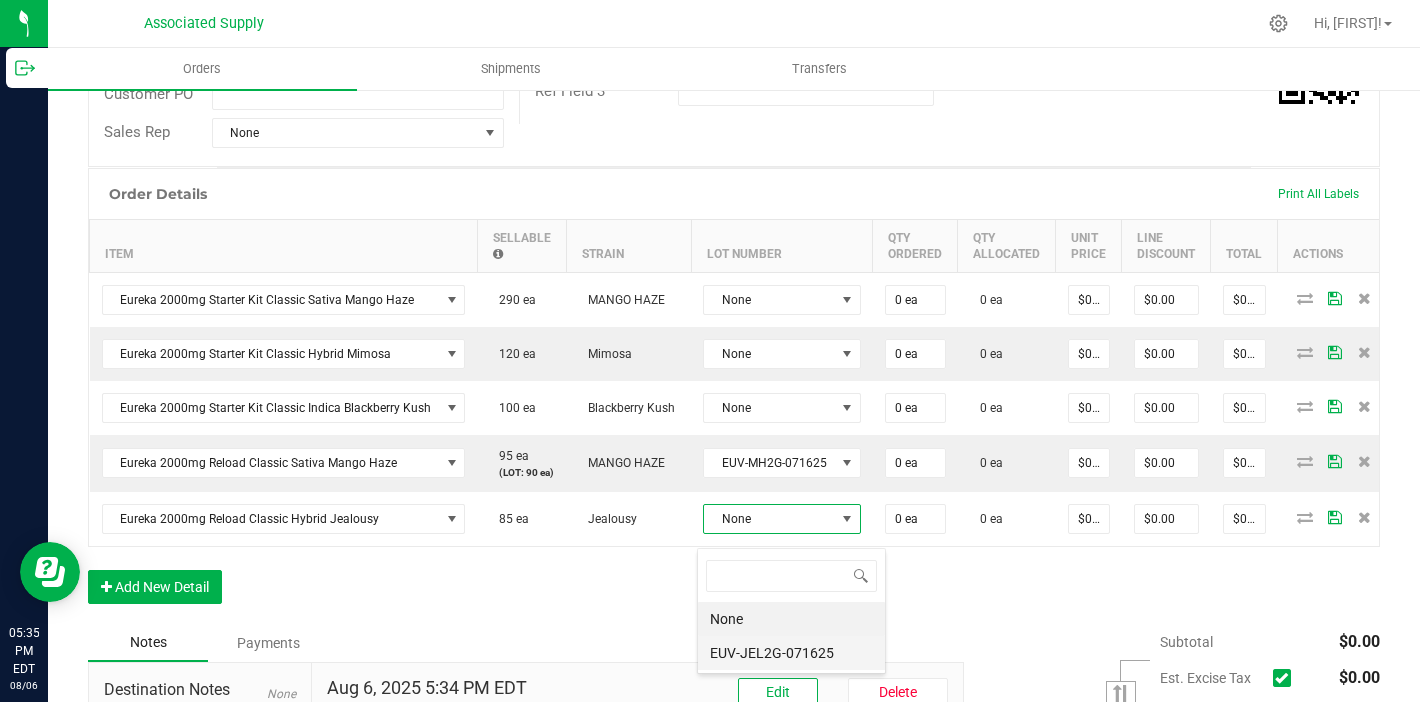 click on "EUV-JEL2G-071625" at bounding box center [791, 653] 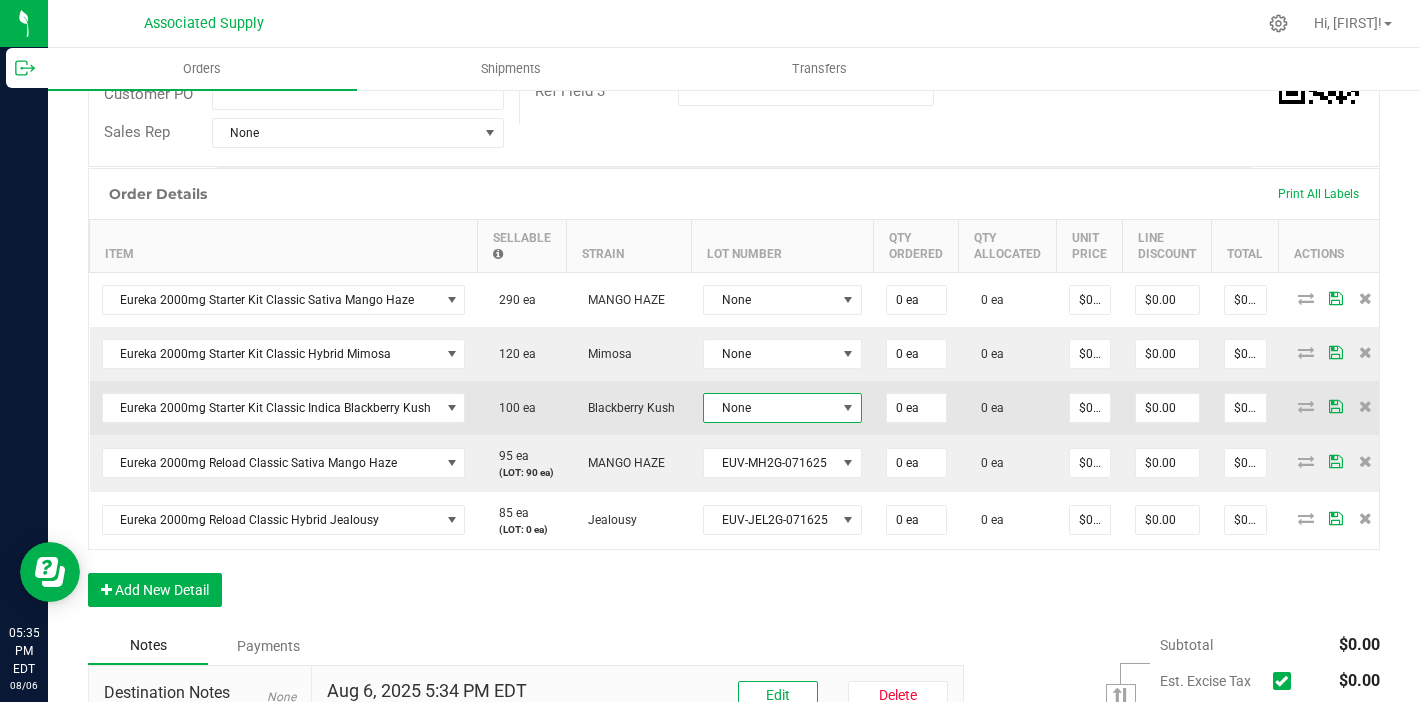 click on "None" at bounding box center [770, 408] 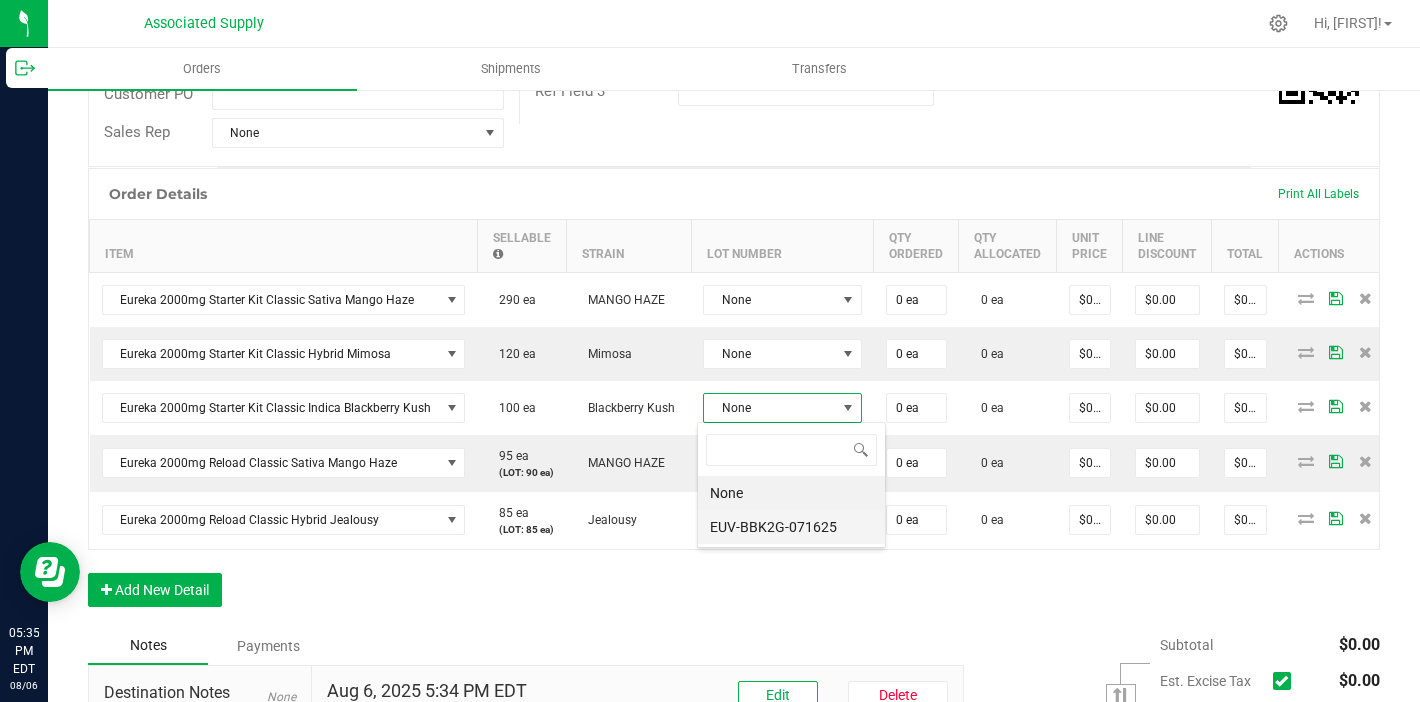 scroll, scrollTop: 99970, scrollLeft: 99843, axis: both 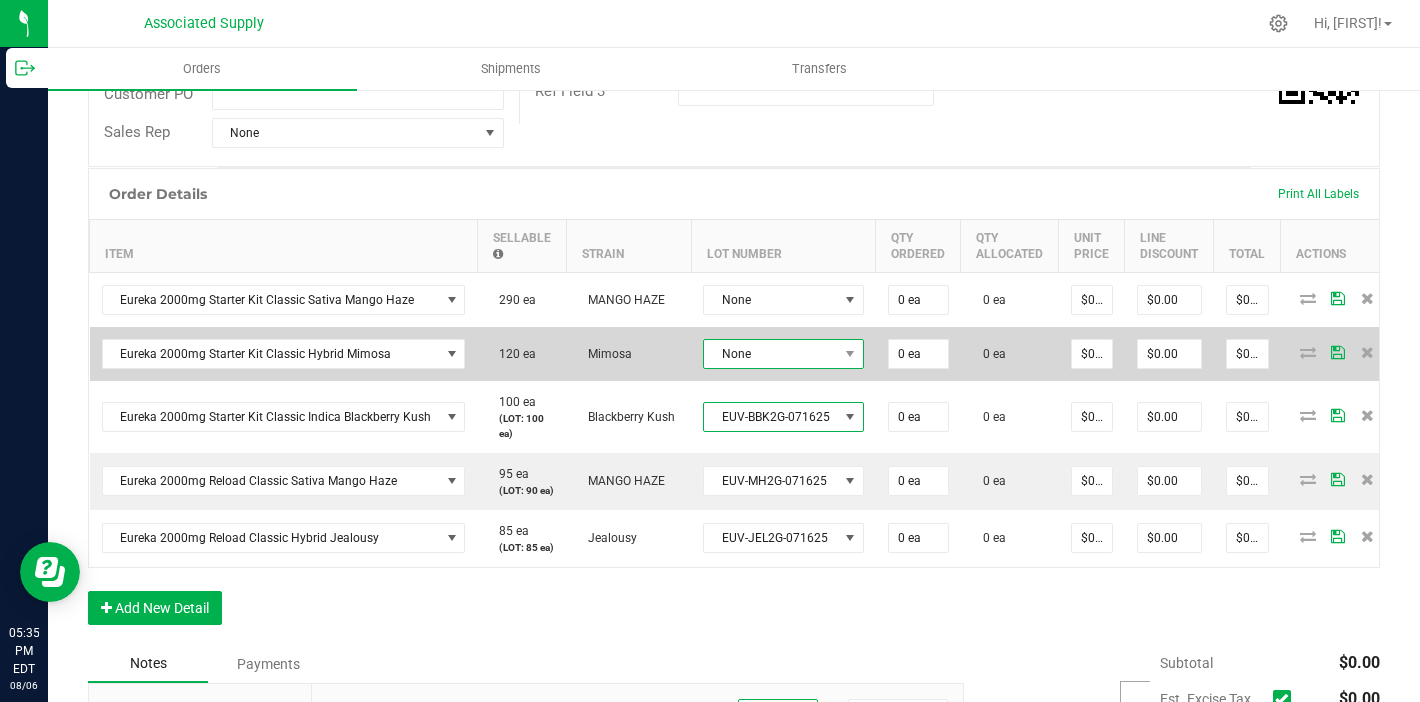 click on "None" at bounding box center (771, 354) 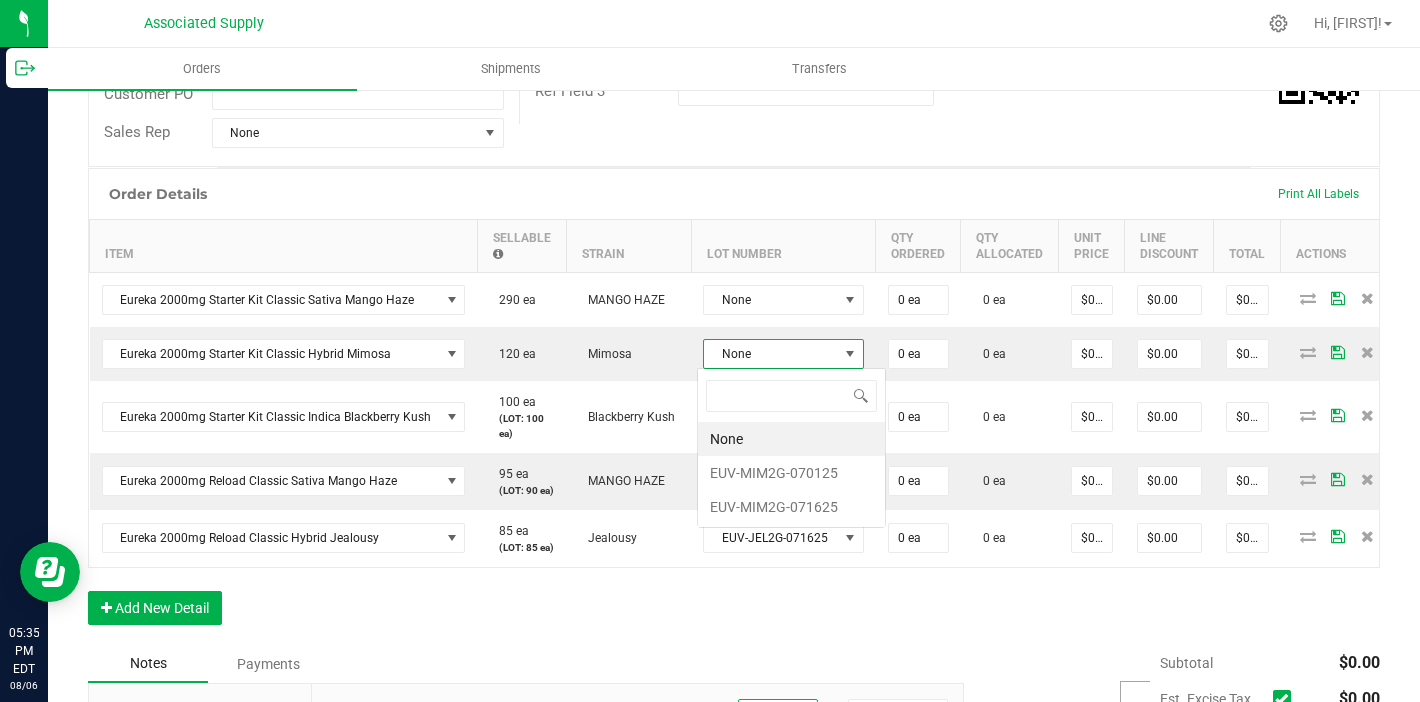 scroll, scrollTop: 99970, scrollLeft: 99841, axis: both 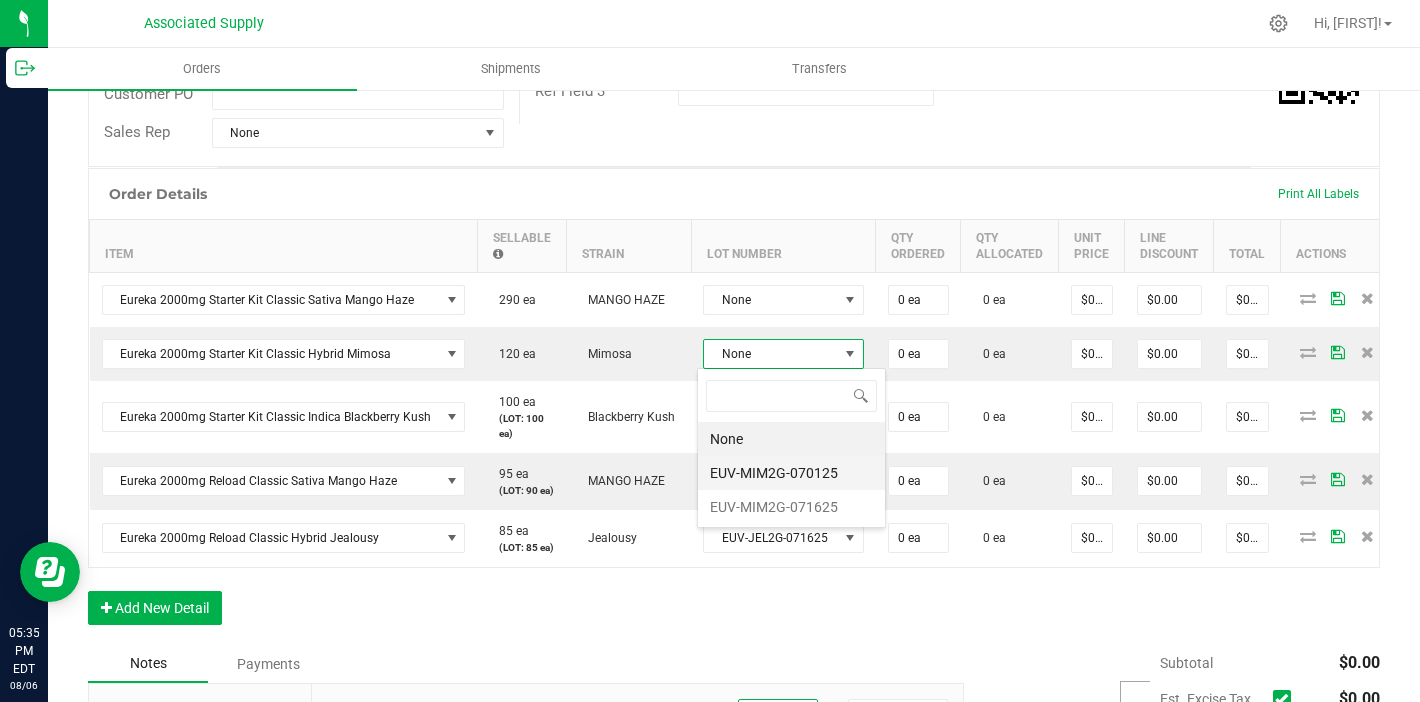 click on "EUV-MIM2G-070125" at bounding box center [791, 473] 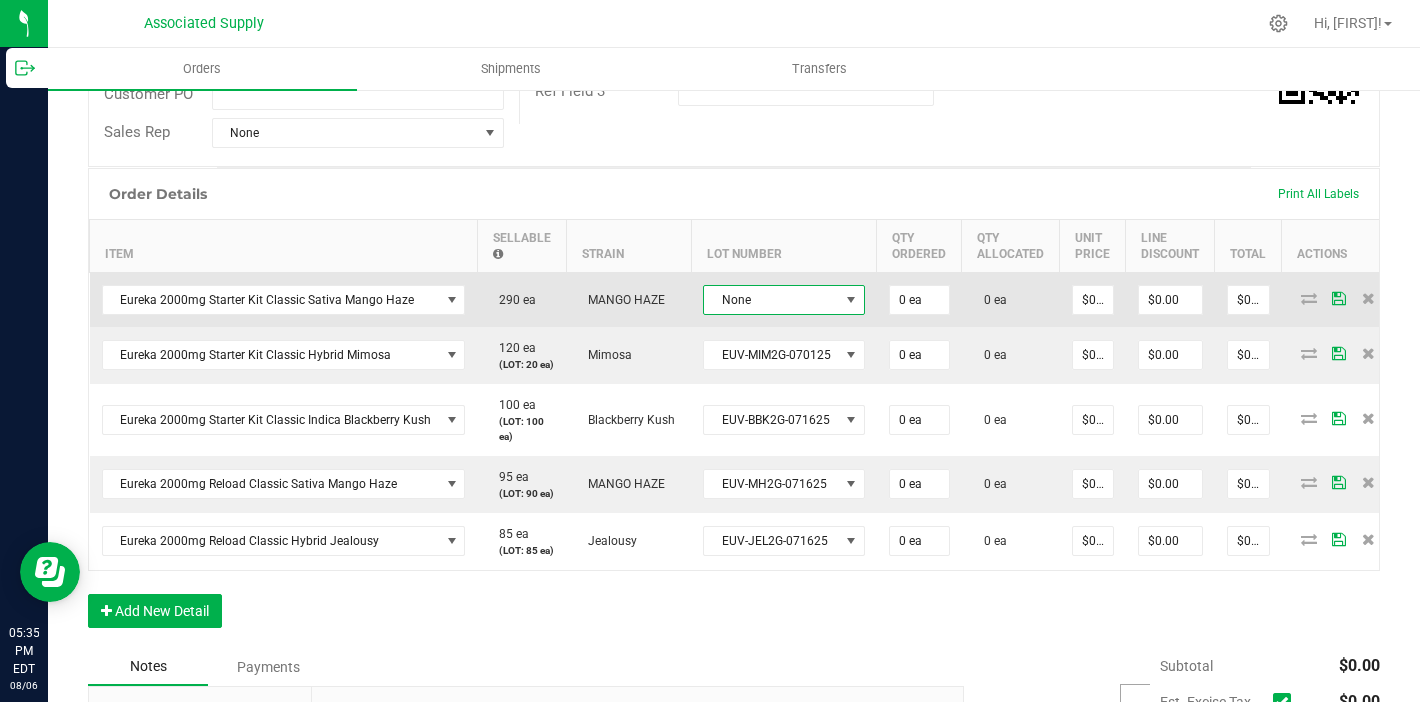 click on "None" at bounding box center (784, 300) 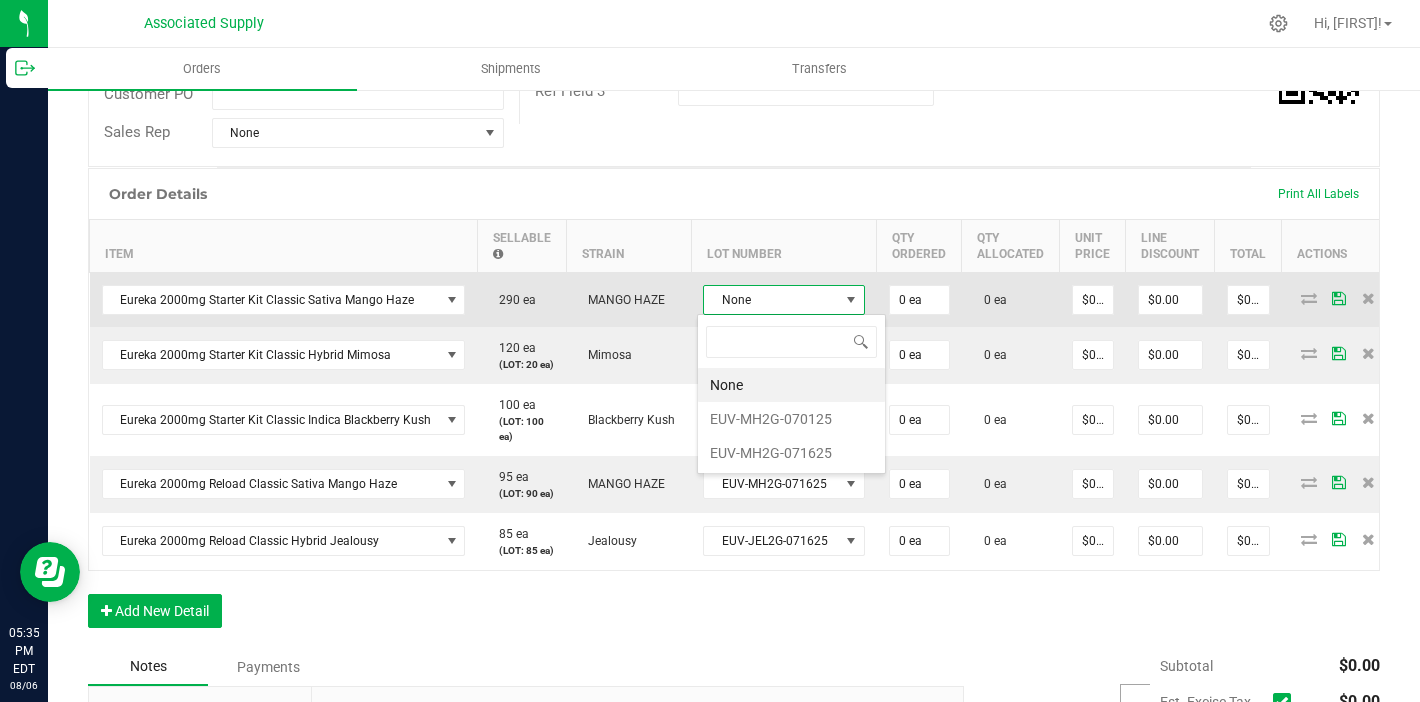 scroll, scrollTop: 99970, scrollLeft: 99839, axis: both 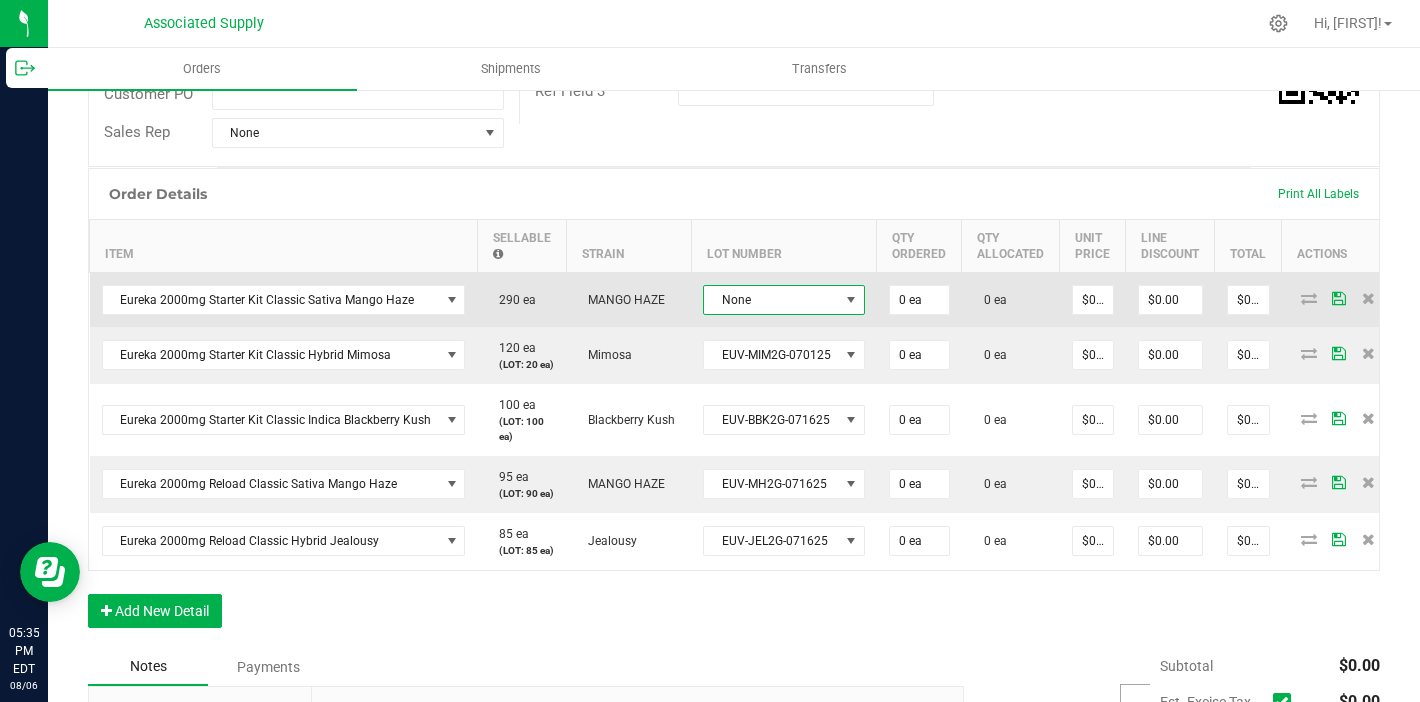 click on "None" at bounding box center [771, 300] 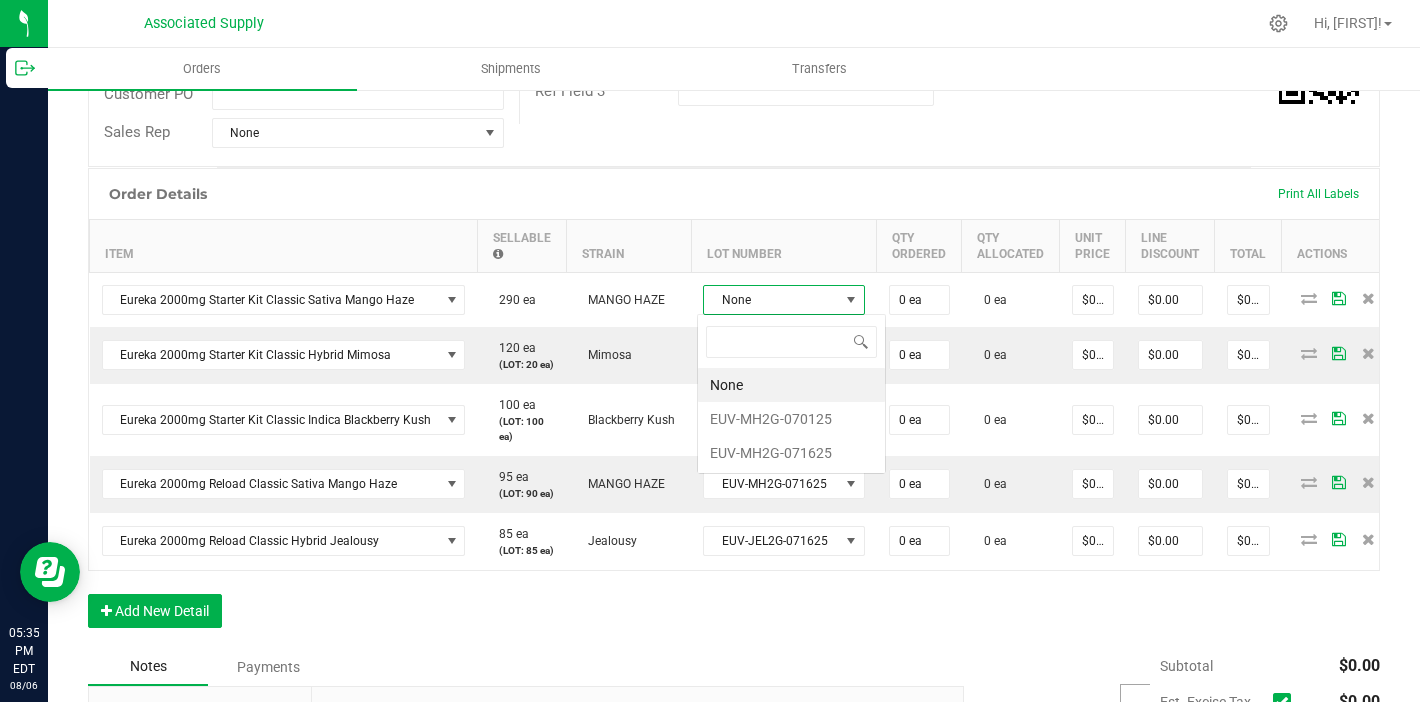 scroll, scrollTop: 99970, scrollLeft: 99839, axis: both 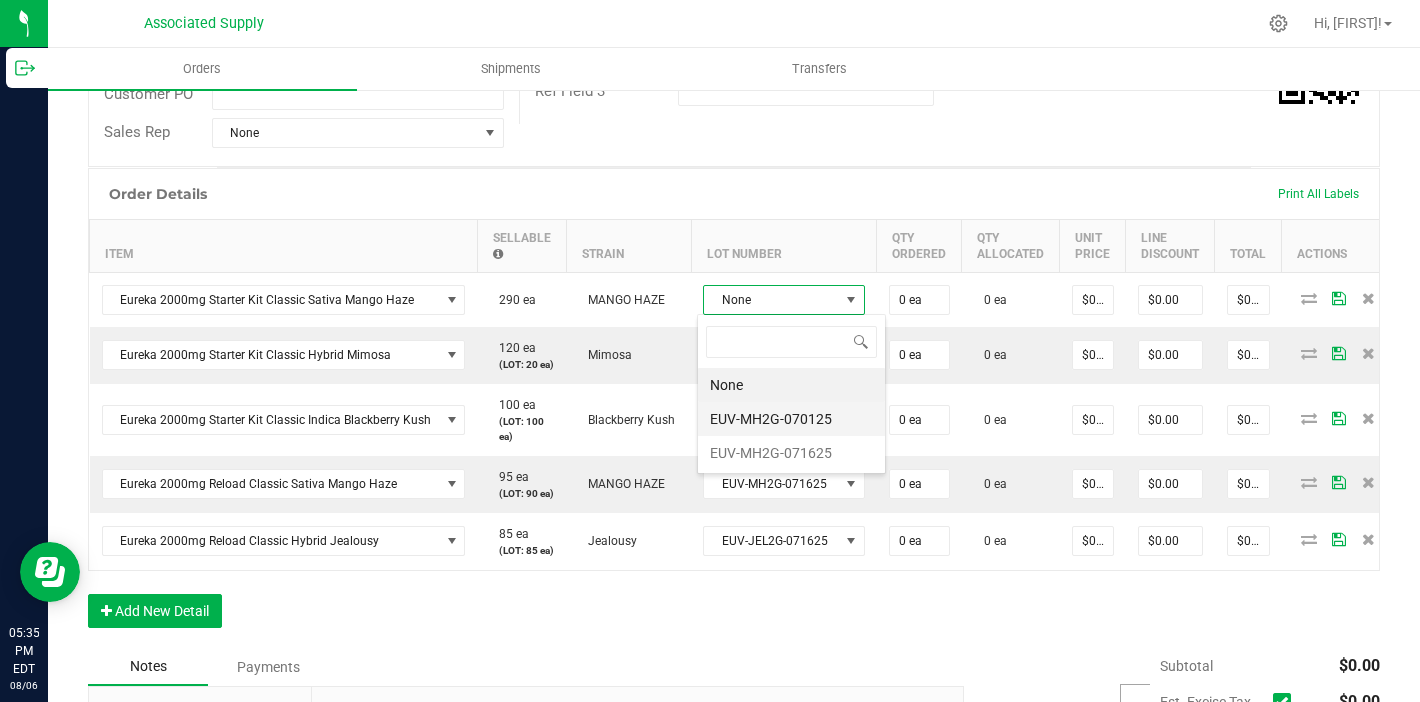 click on "EUV-MH2G-070125" at bounding box center [791, 419] 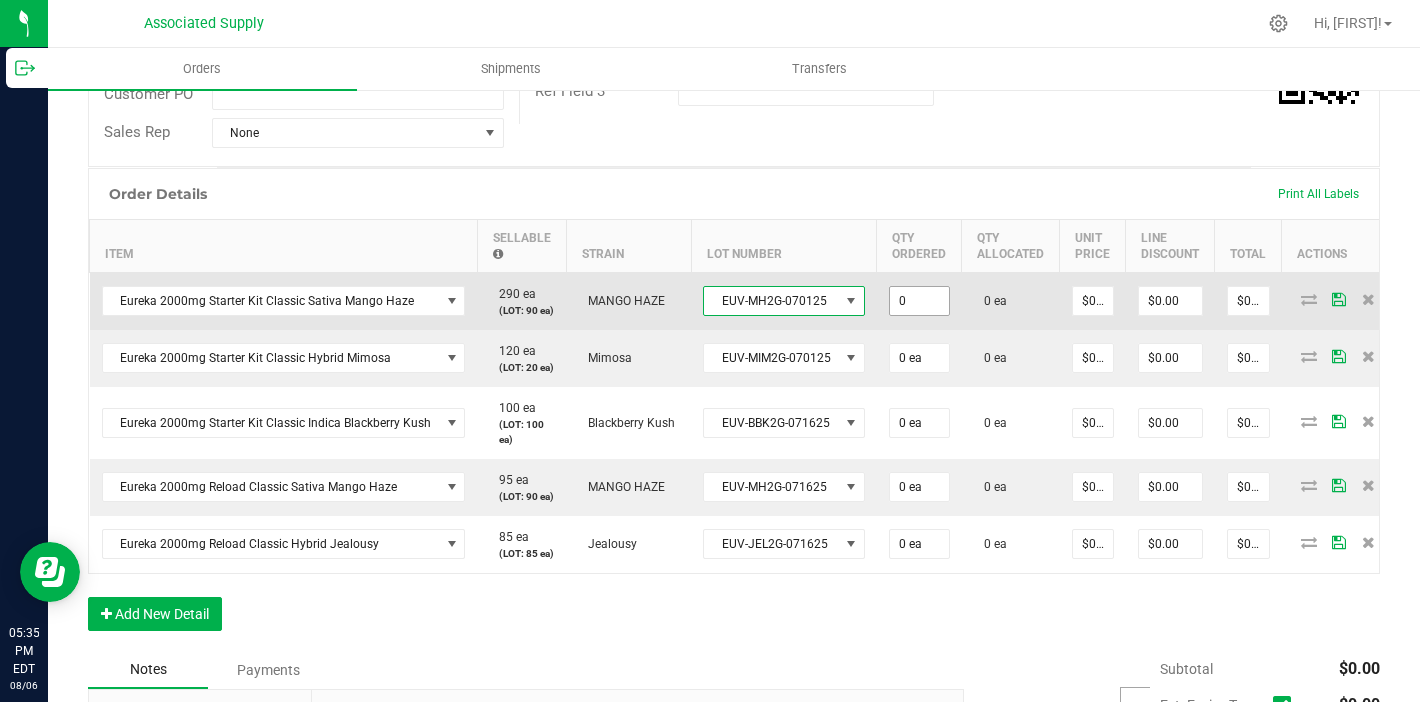 click on "0" at bounding box center [919, 301] 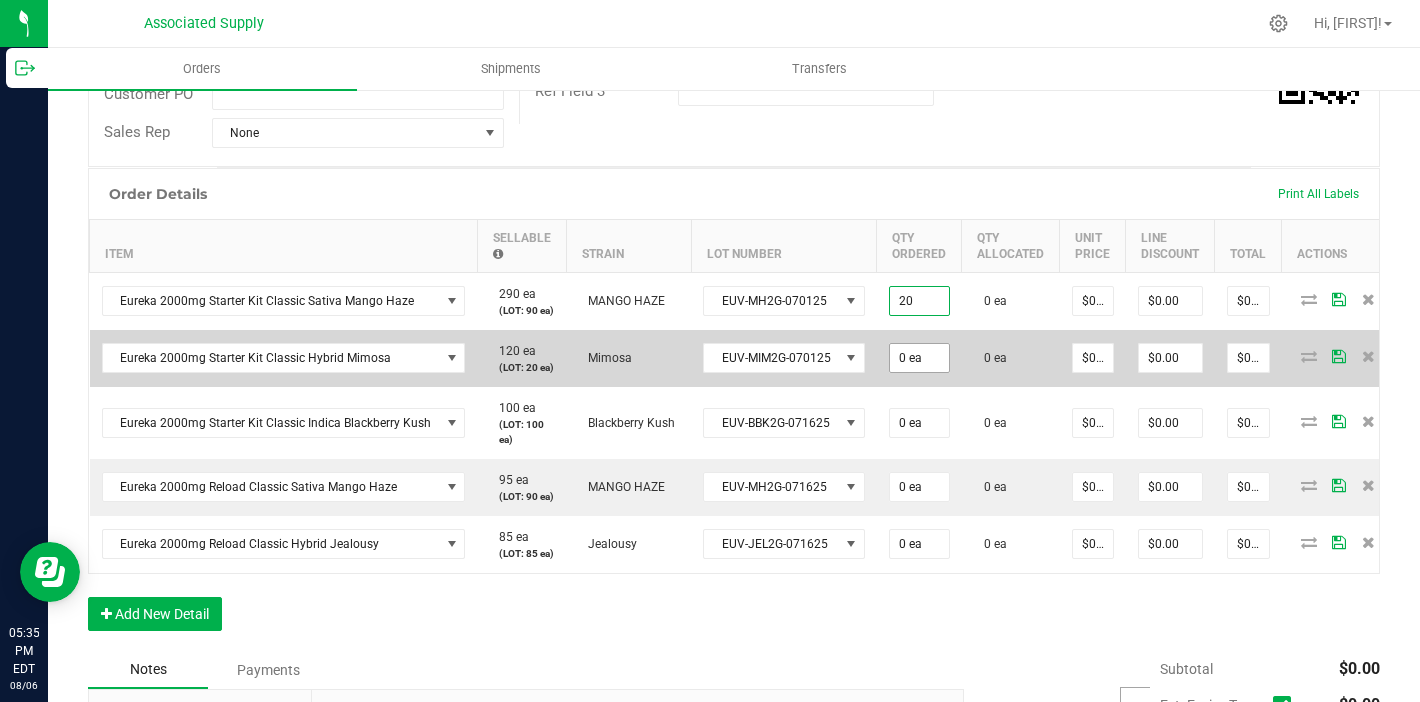 click on "0 ea" at bounding box center [919, 358] 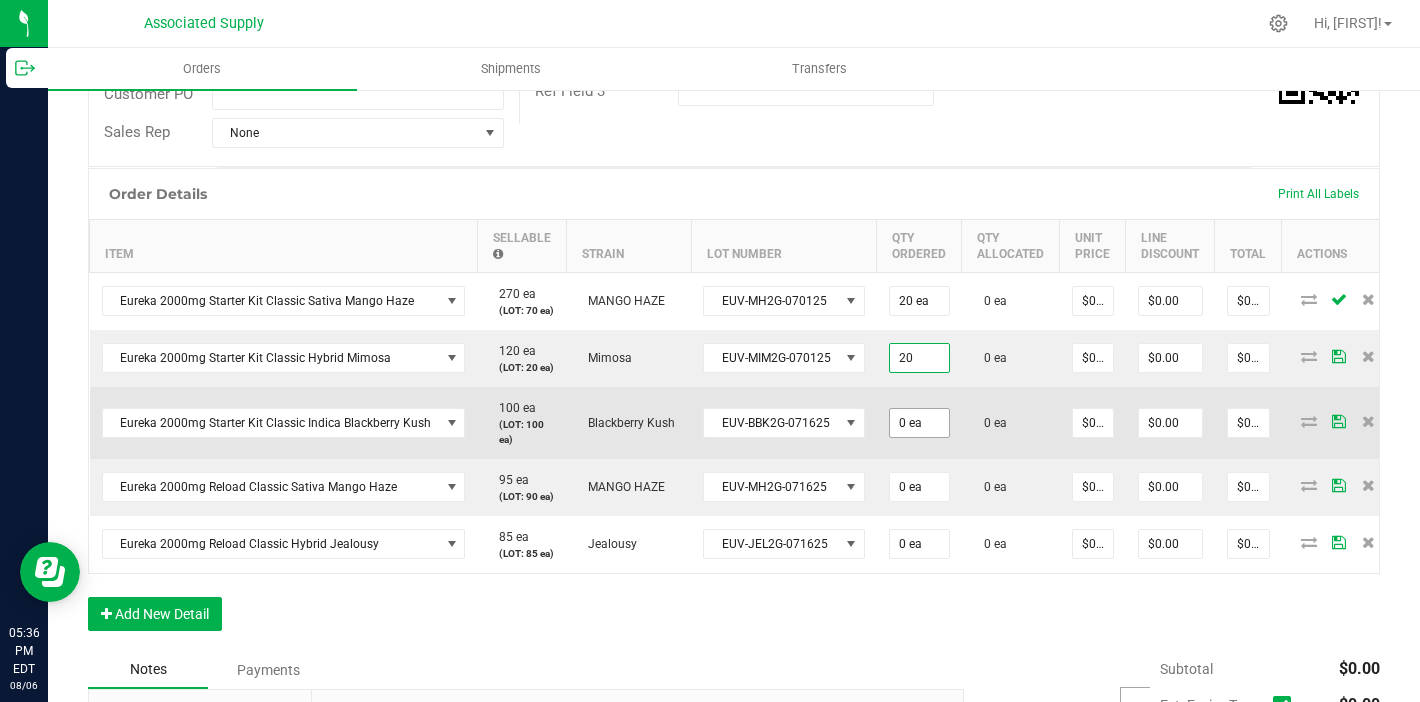 type on "20 ea" 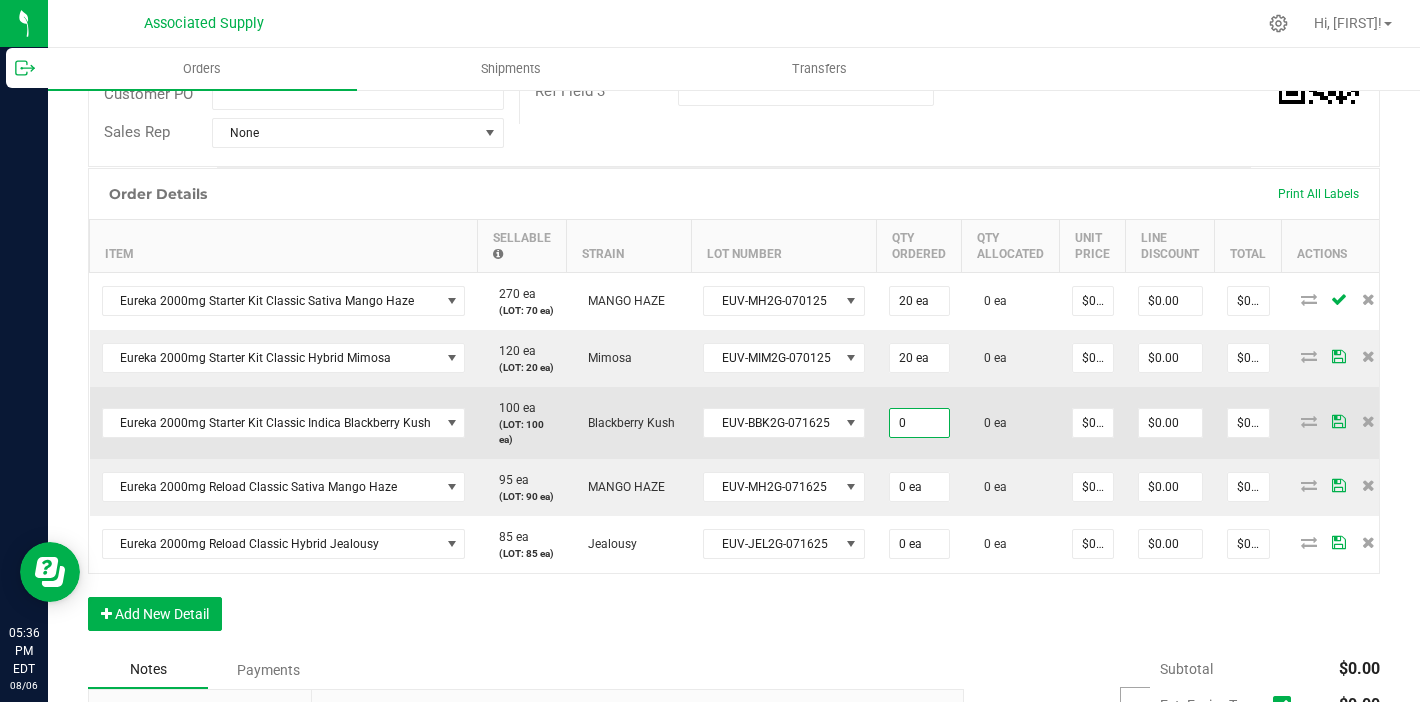 click on "0" at bounding box center (919, 423) 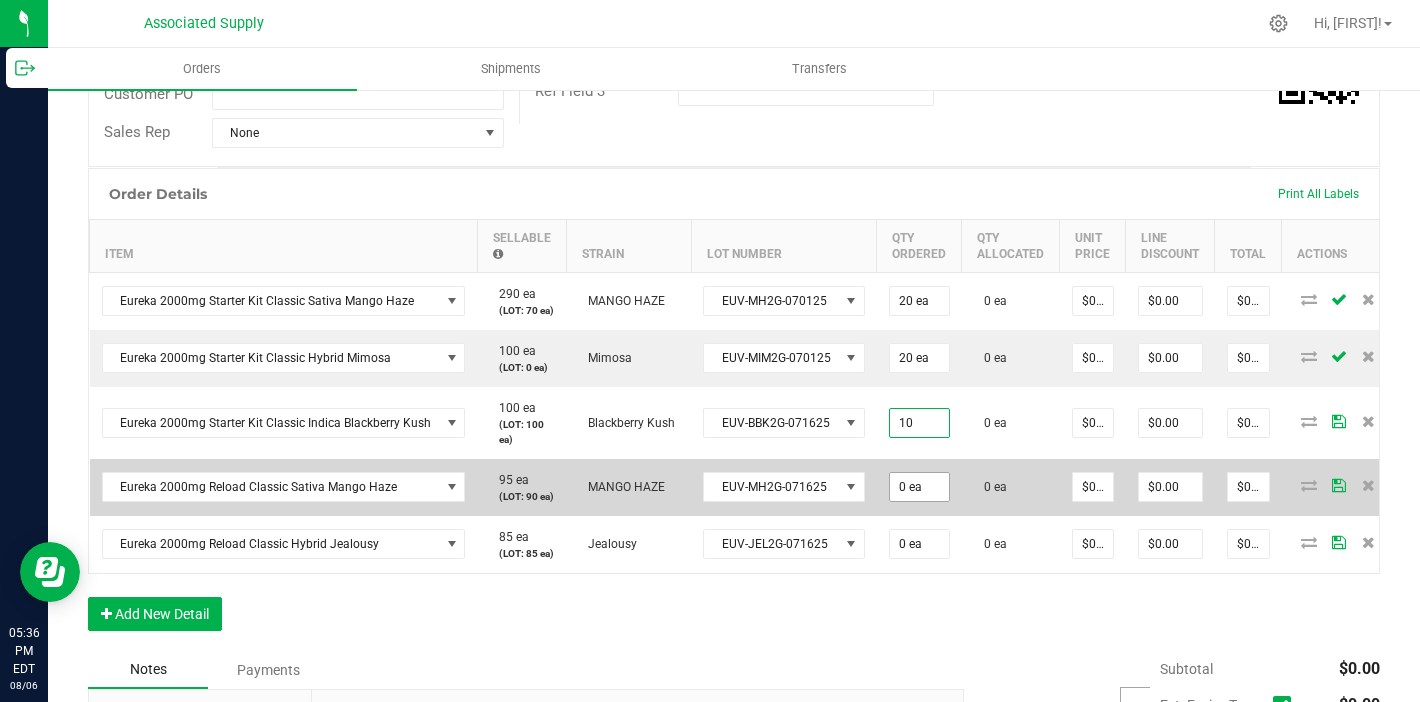 click on "0 ea" at bounding box center (919, 487) 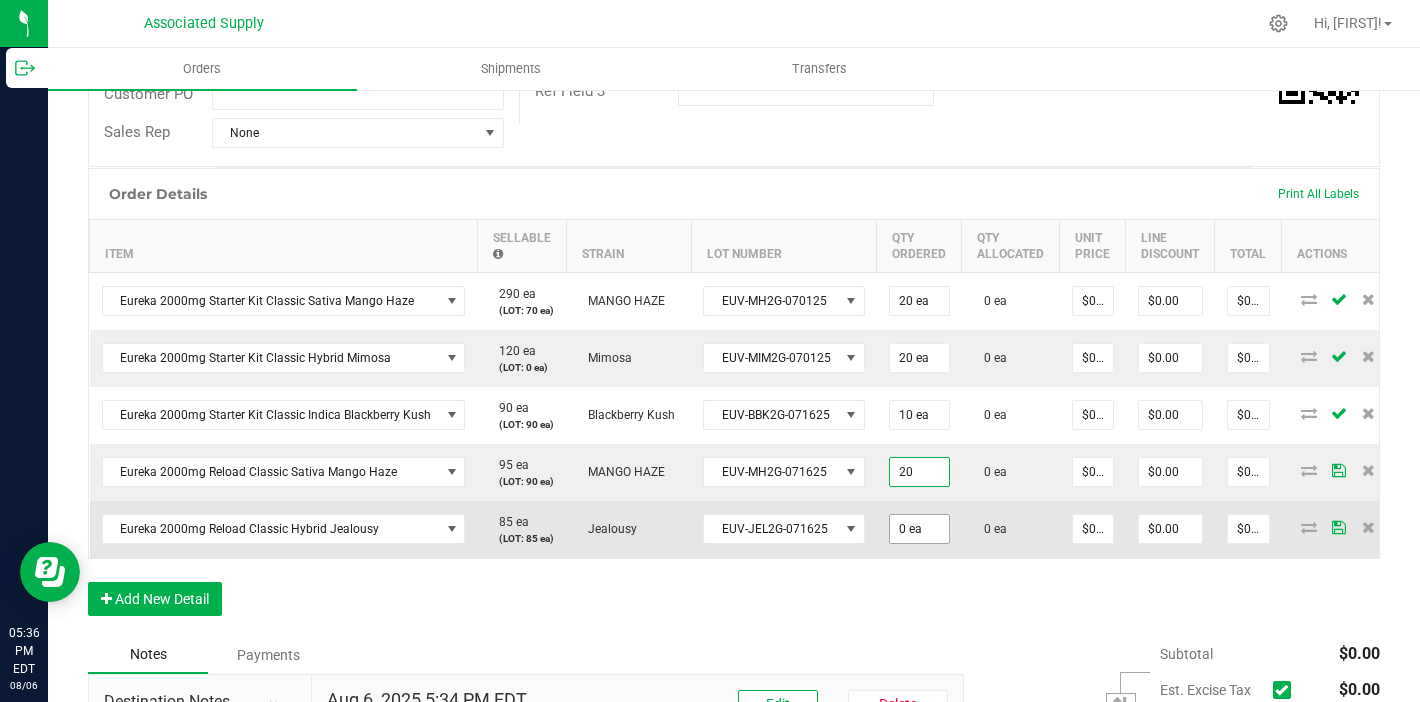 type on "20 ea" 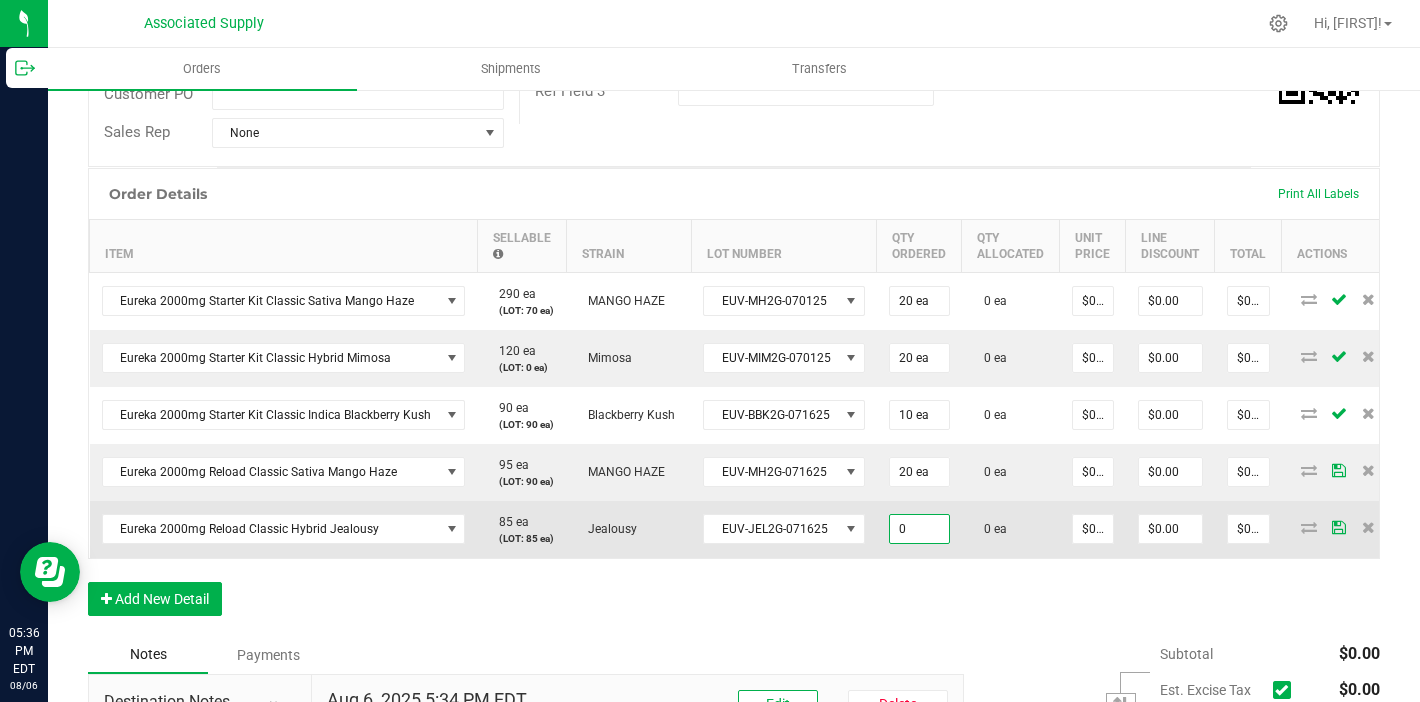 click on "0" at bounding box center [919, 529] 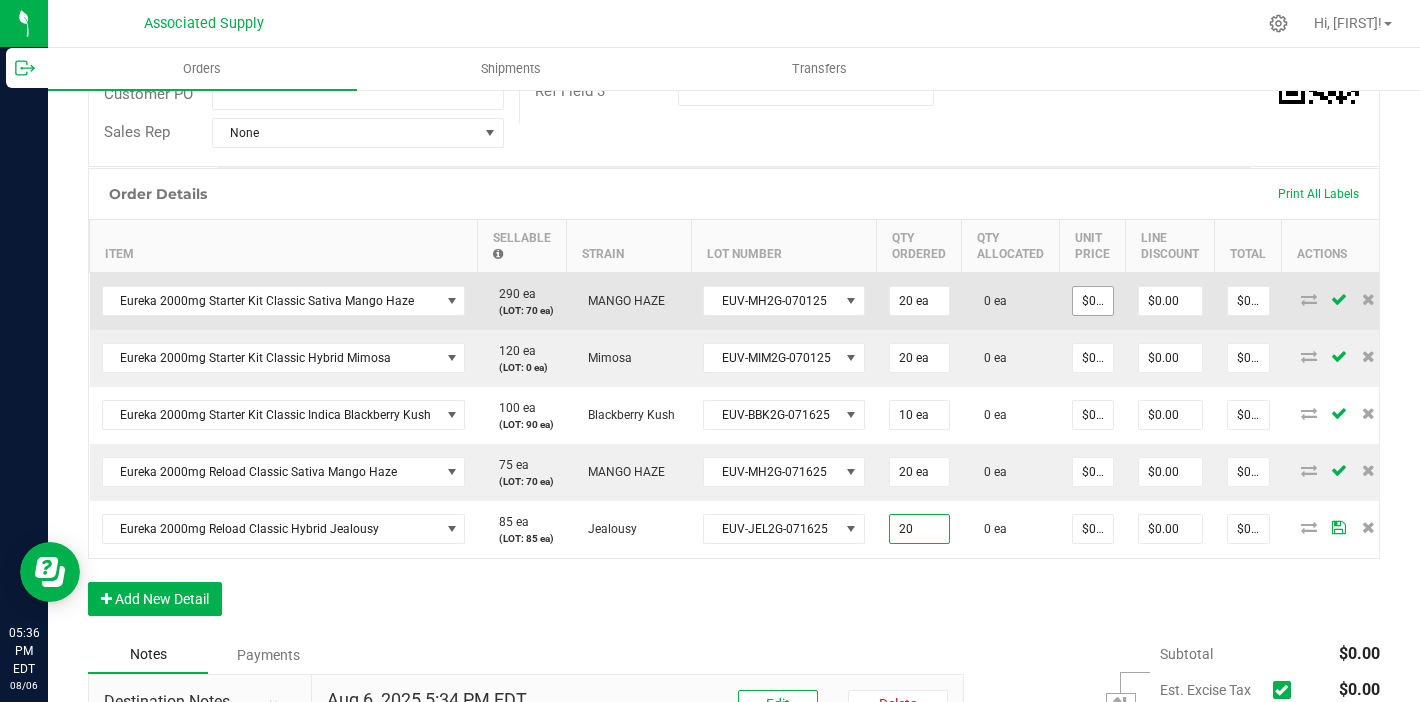 type on "20 ea" 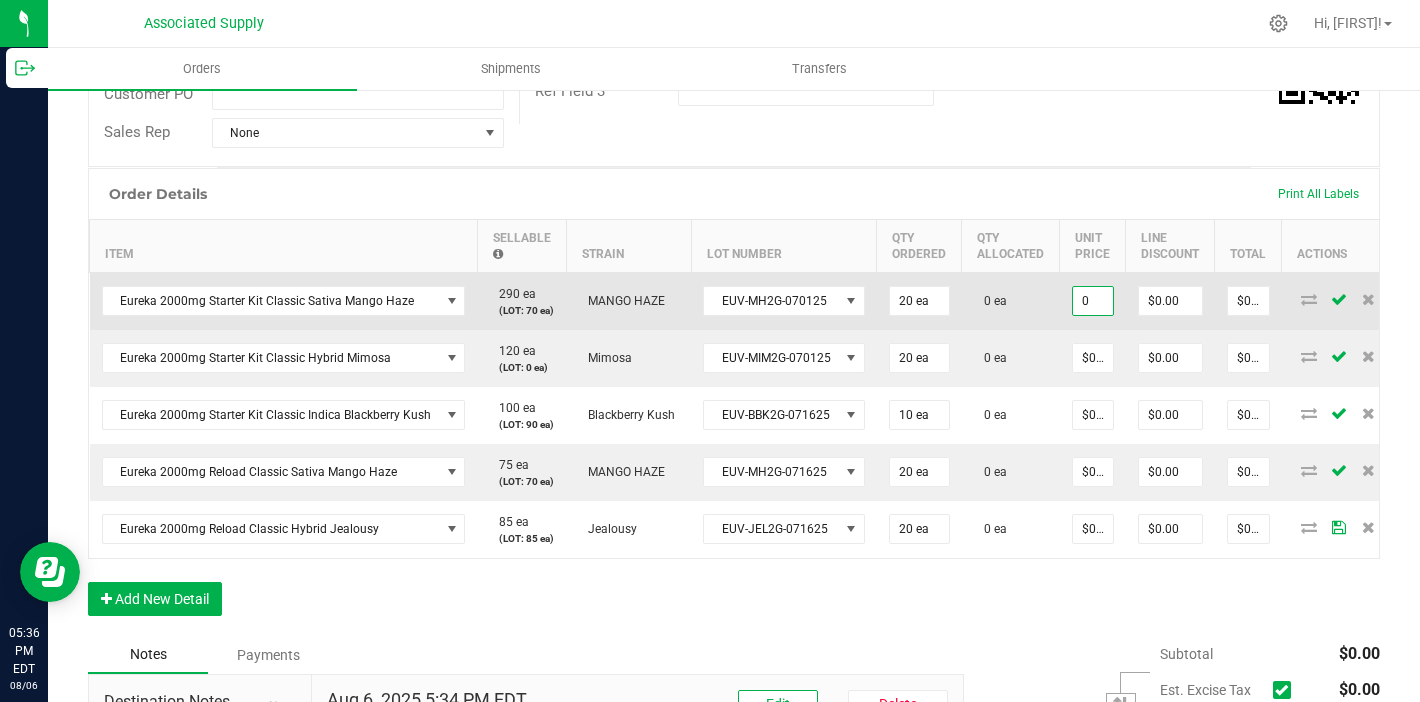 click on "0" at bounding box center [1093, 301] 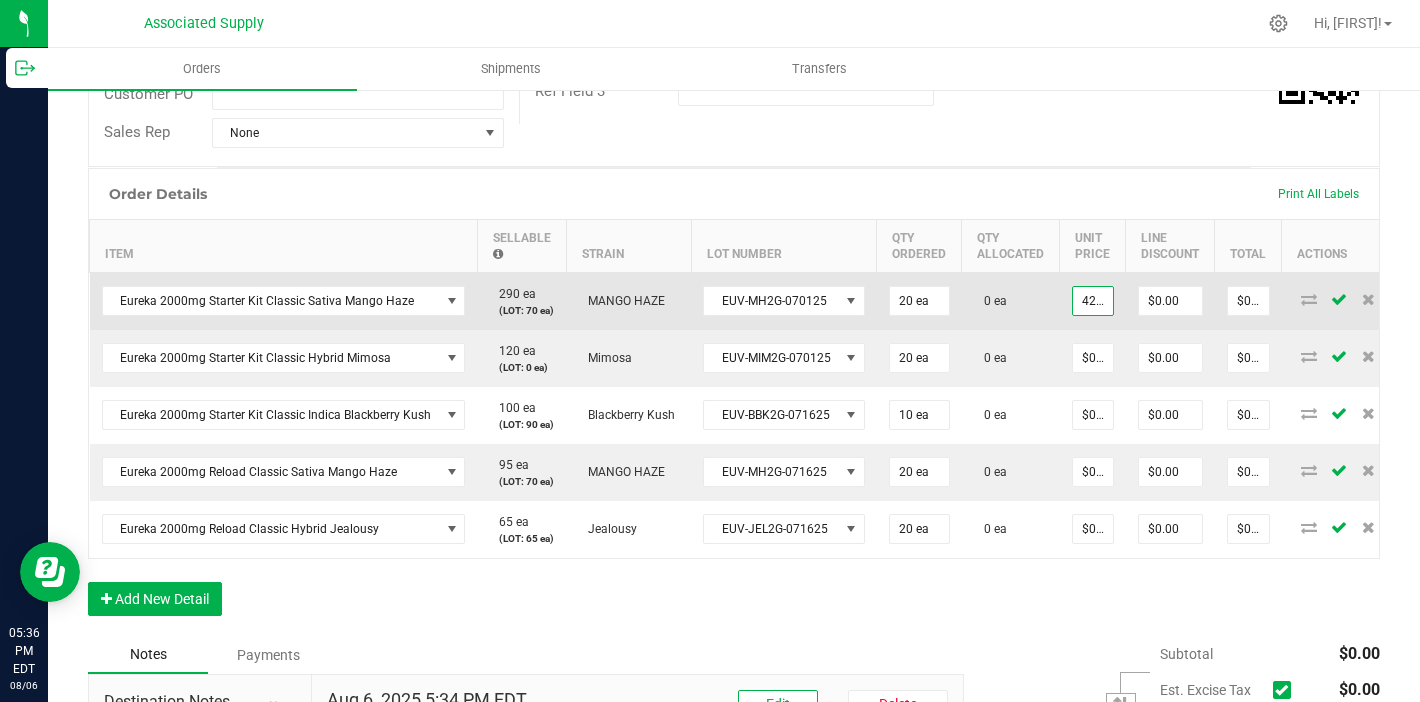 scroll, scrollTop: 0, scrollLeft: 2, axis: horizontal 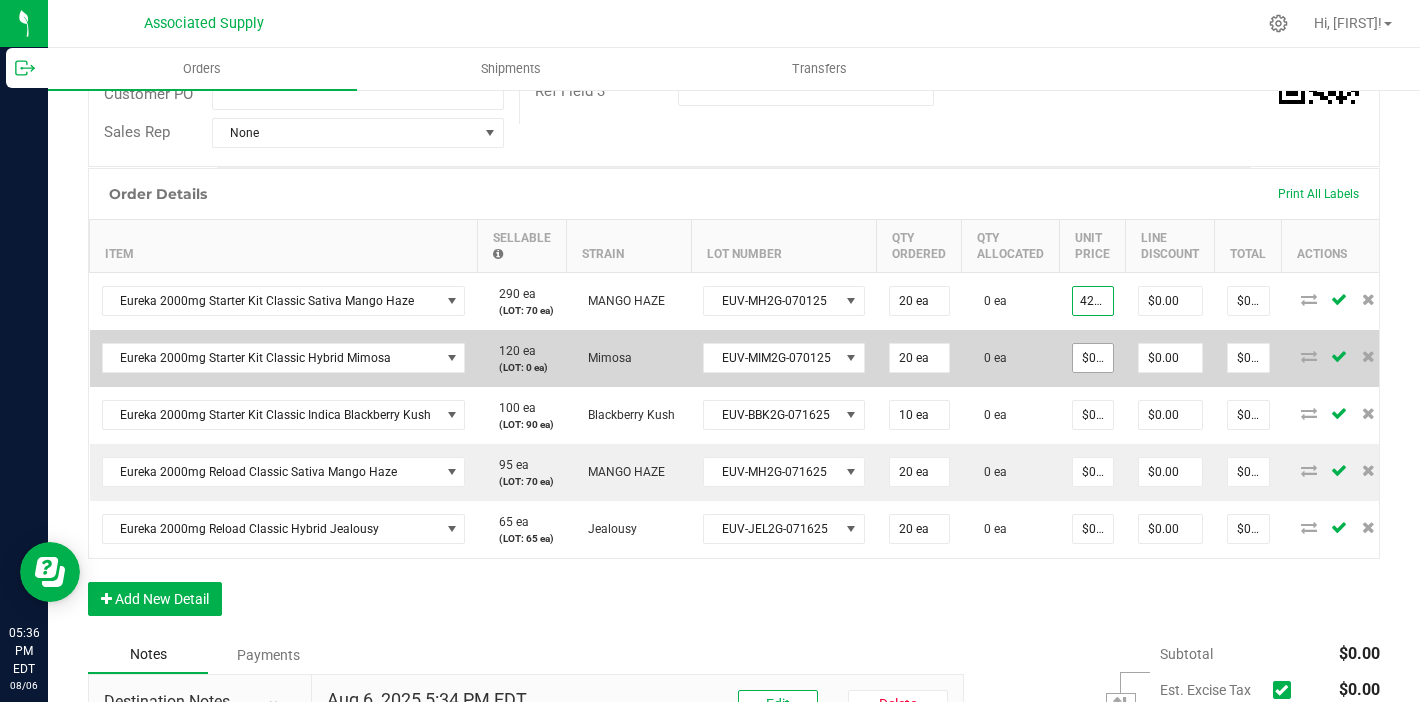 type on "$42.50000" 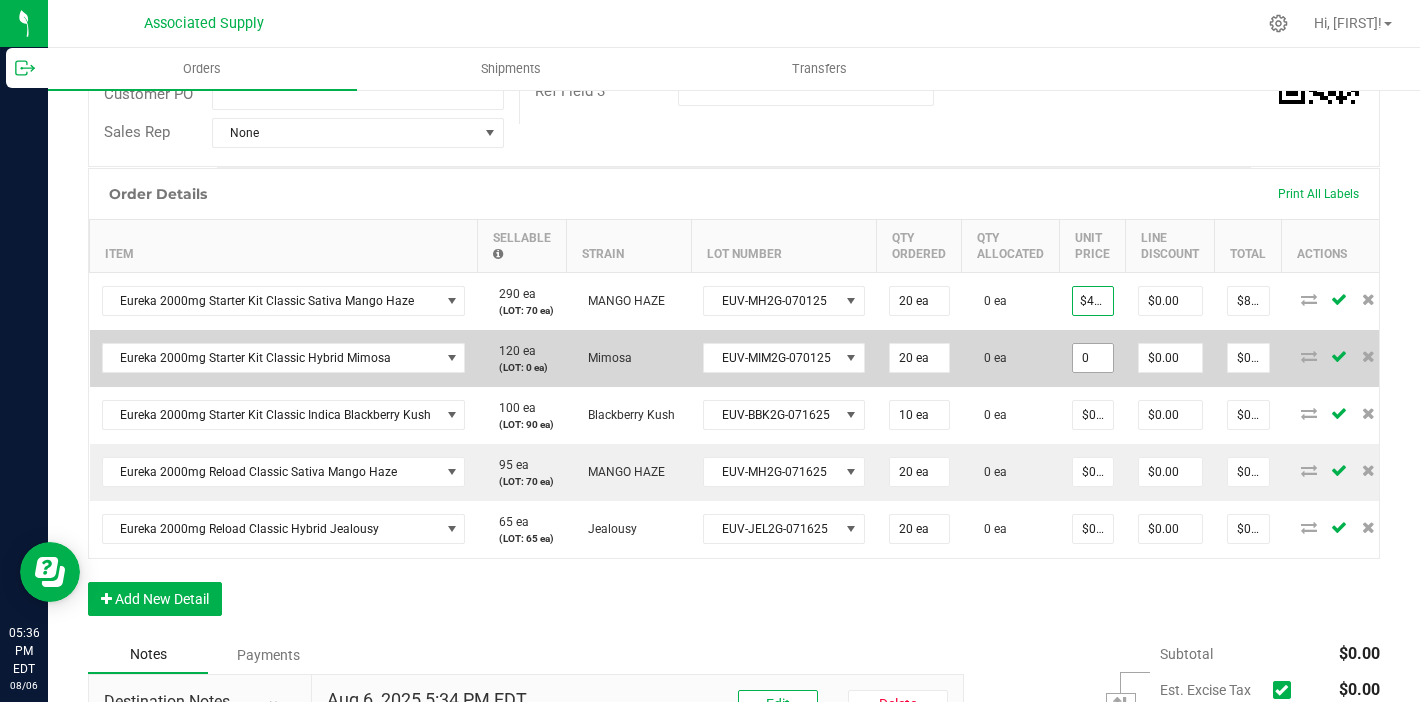 click on "0" at bounding box center (1093, 358) 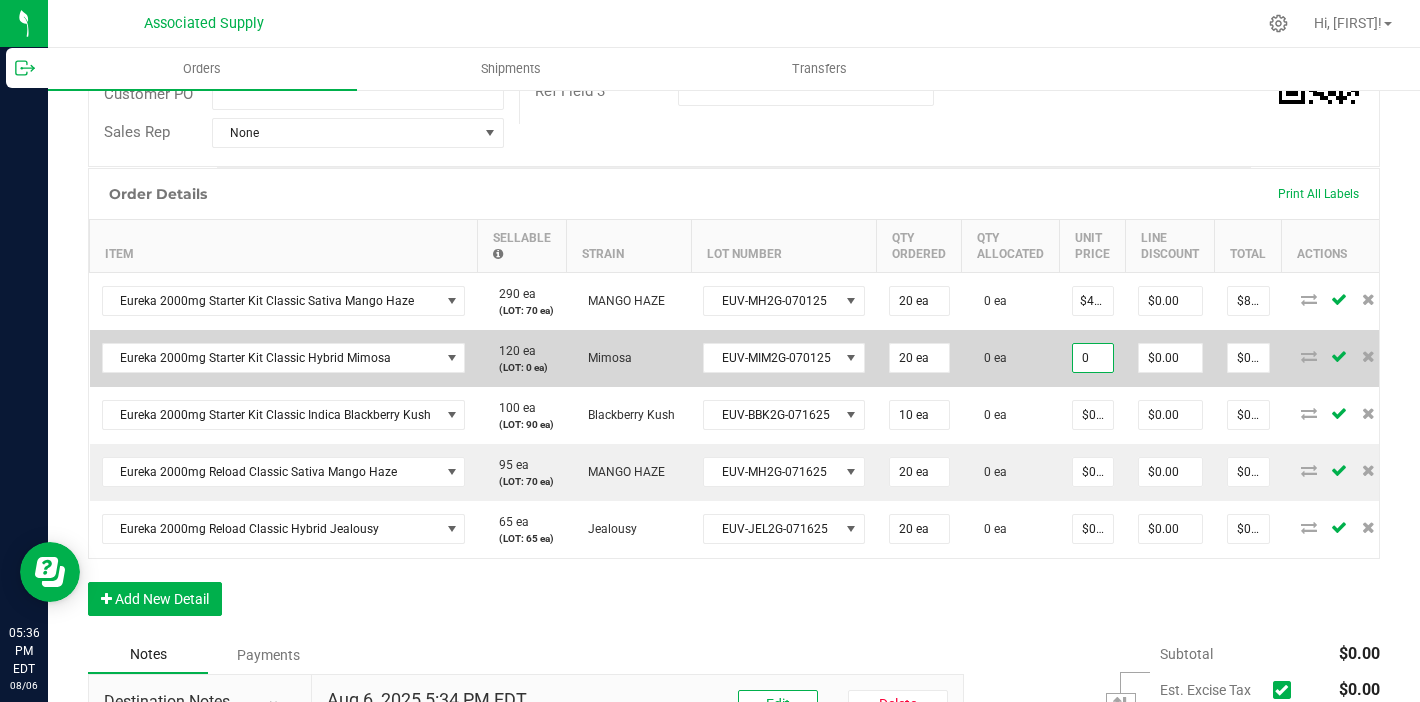 scroll, scrollTop: 0, scrollLeft: 0, axis: both 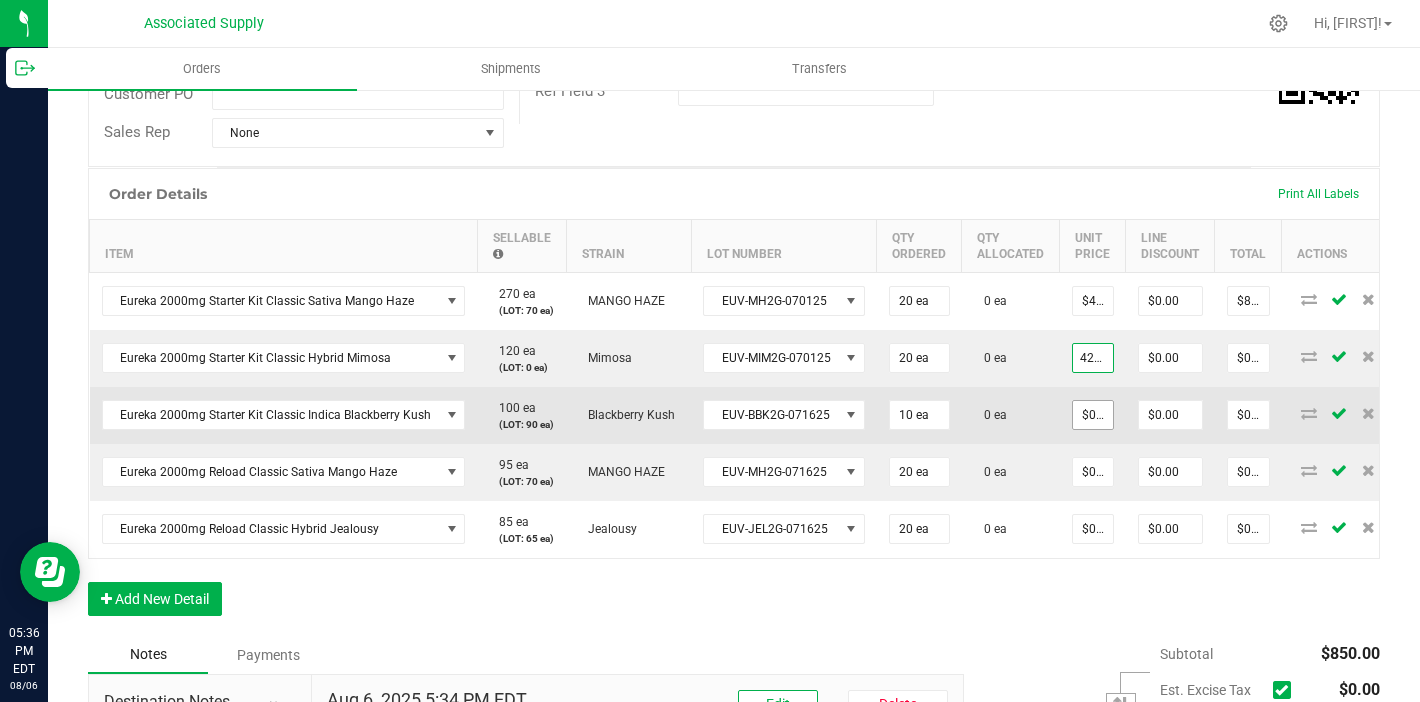 type on "$42.50000" 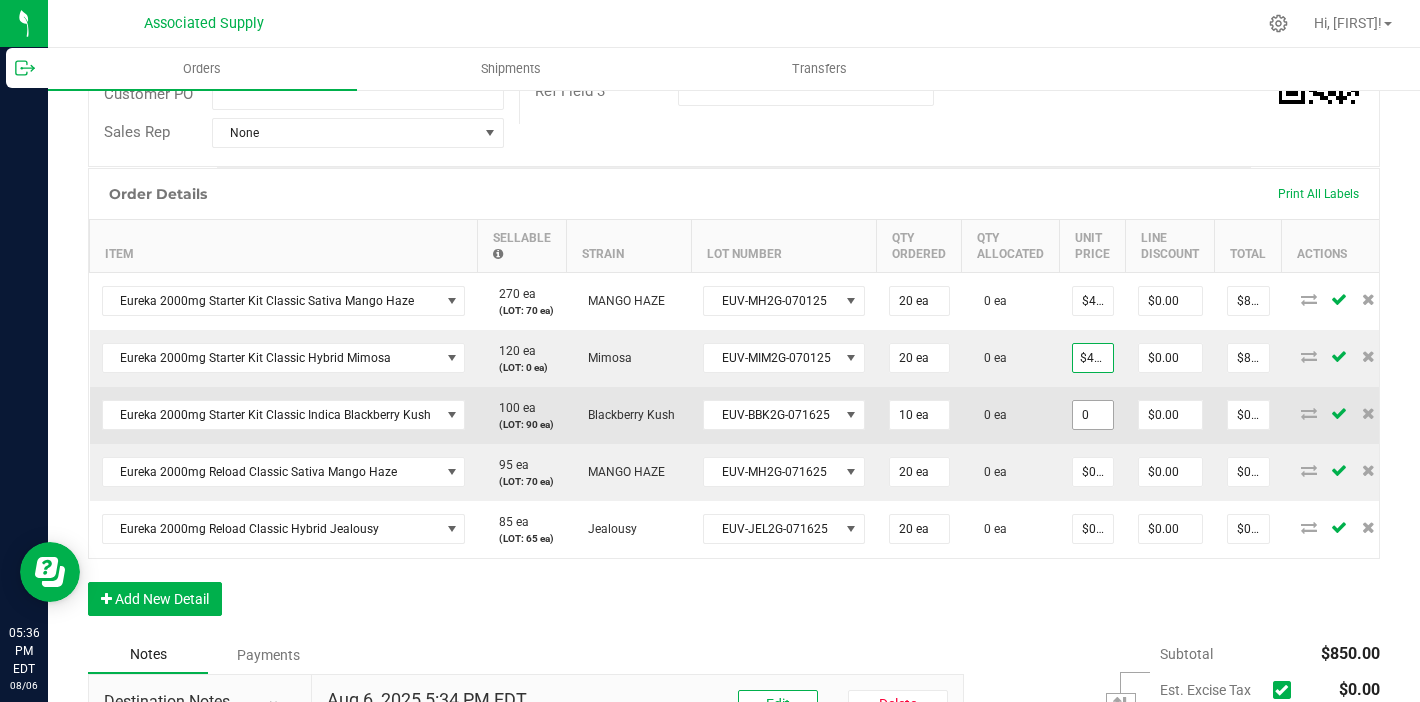 click on "0" at bounding box center [1093, 415] 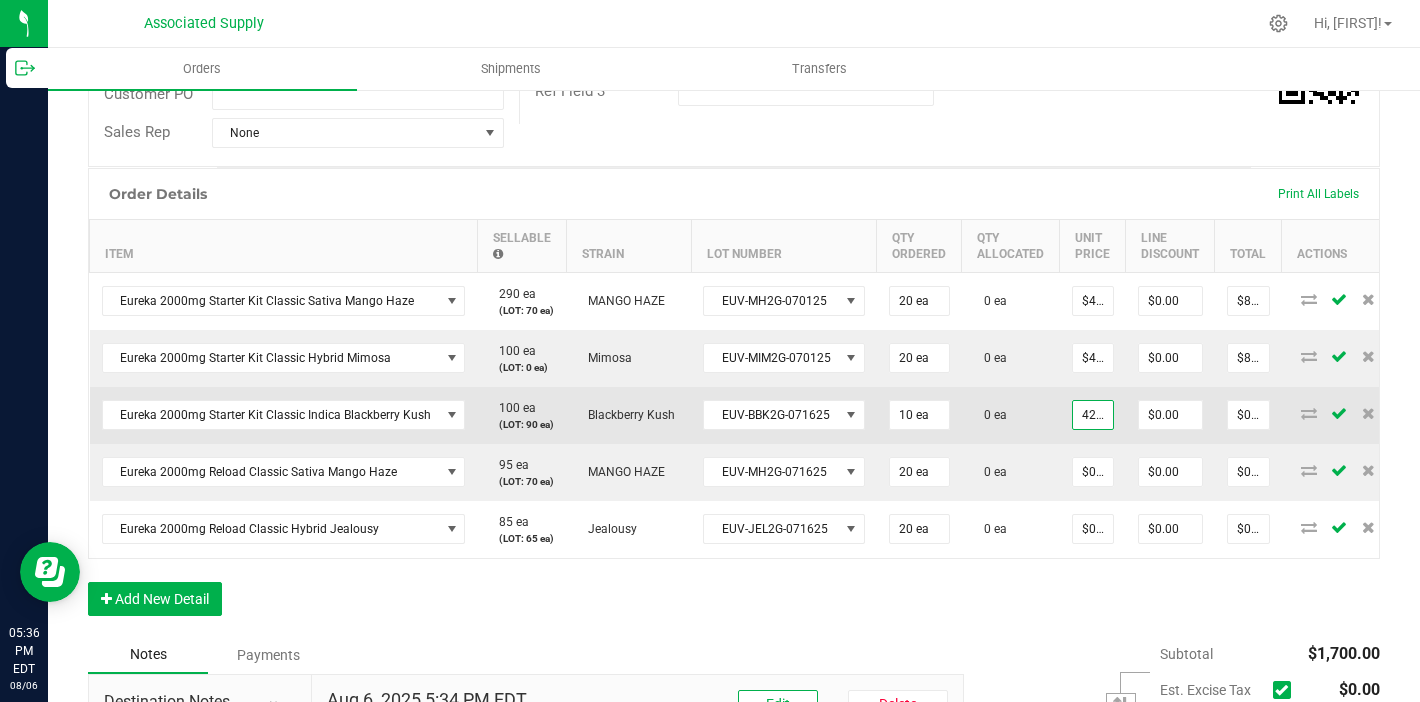 scroll, scrollTop: 0, scrollLeft: 2, axis: horizontal 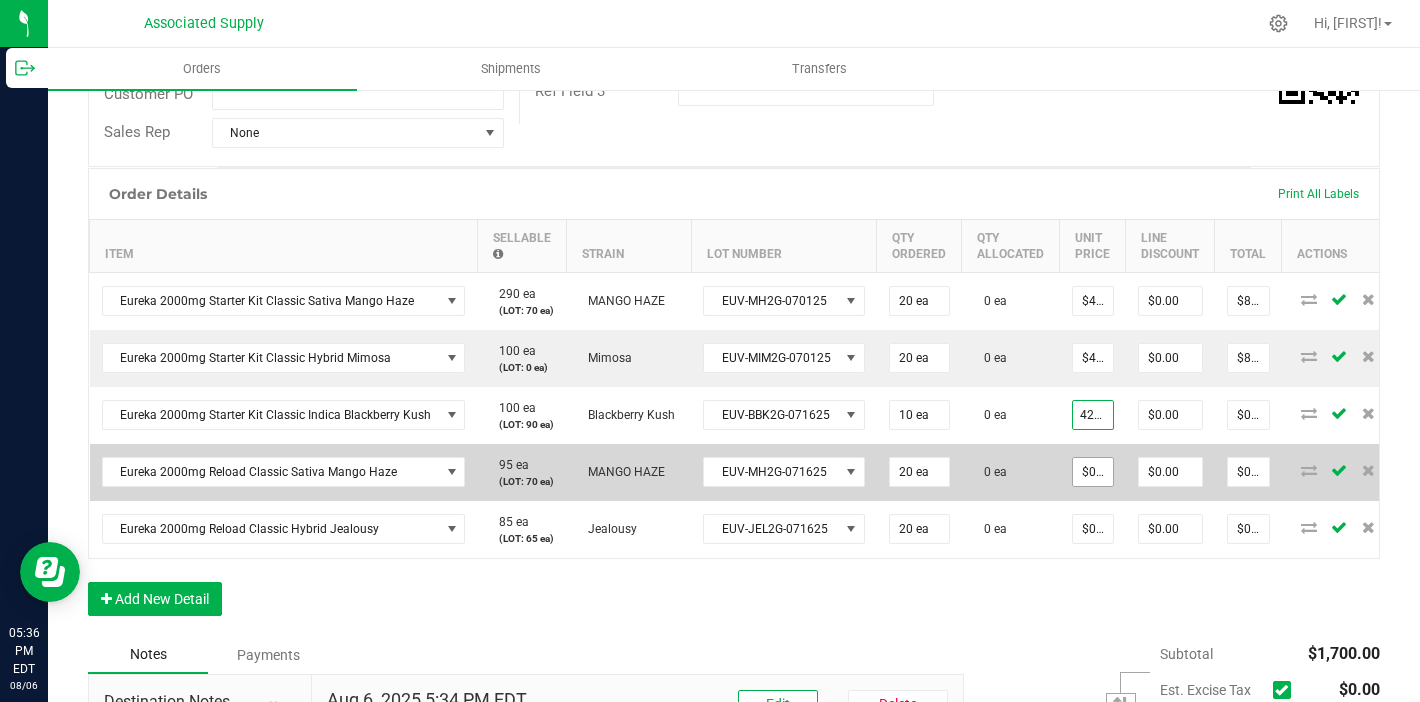 type on "$42.50000" 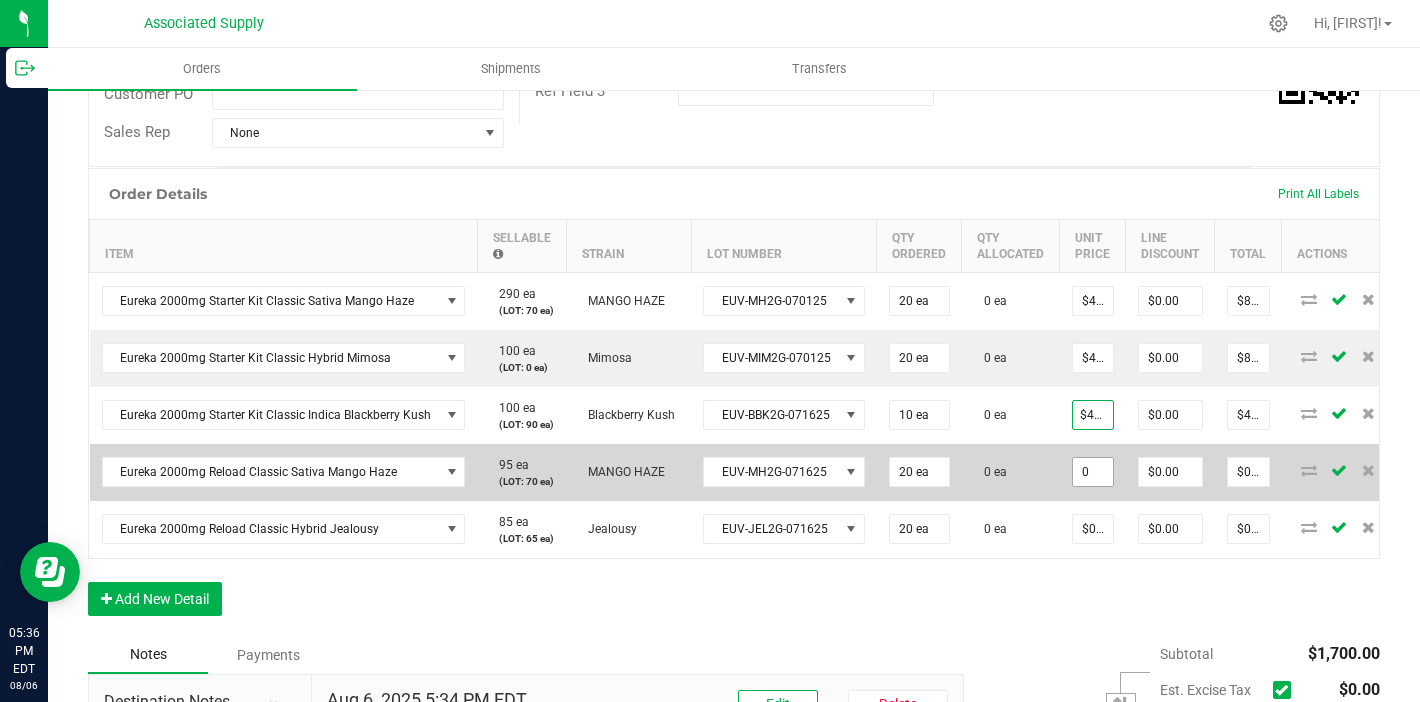 click on "0" at bounding box center (1093, 472) 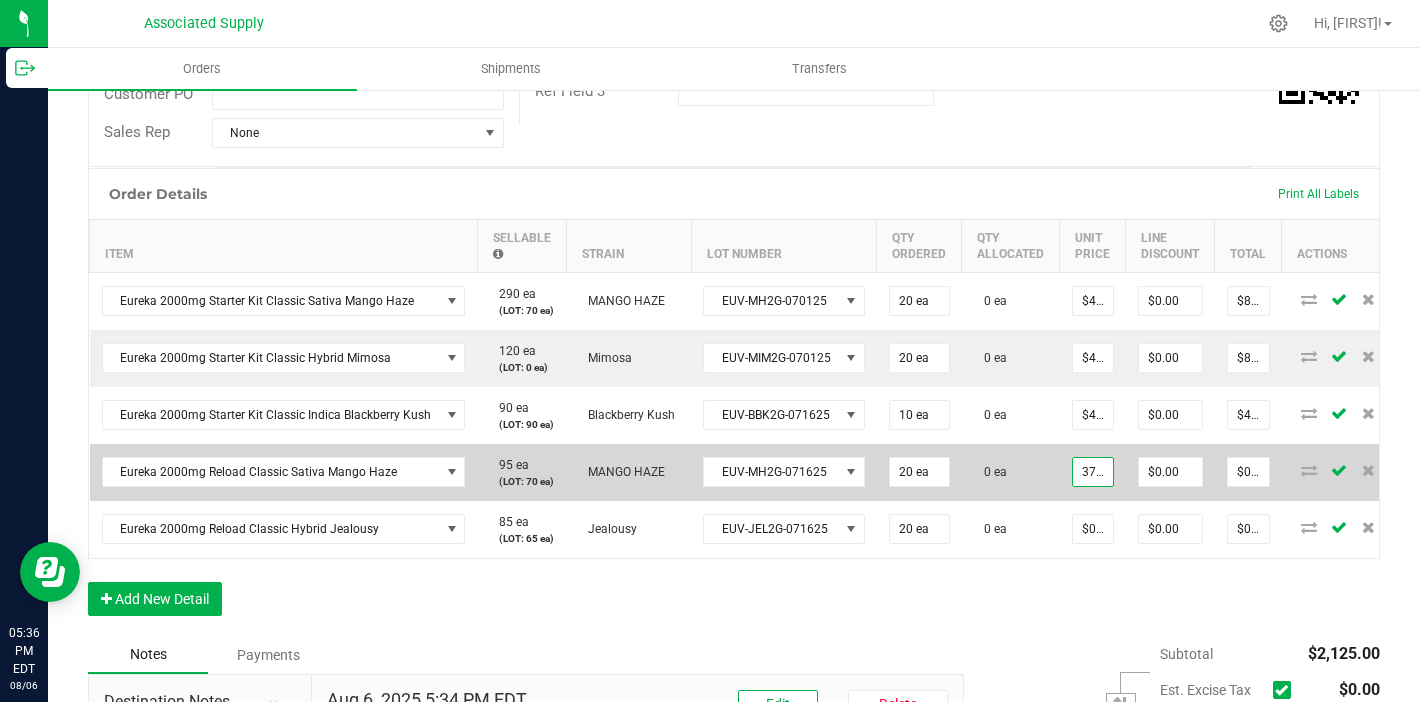 scroll, scrollTop: 0, scrollLeft: 2, axis: horizontal 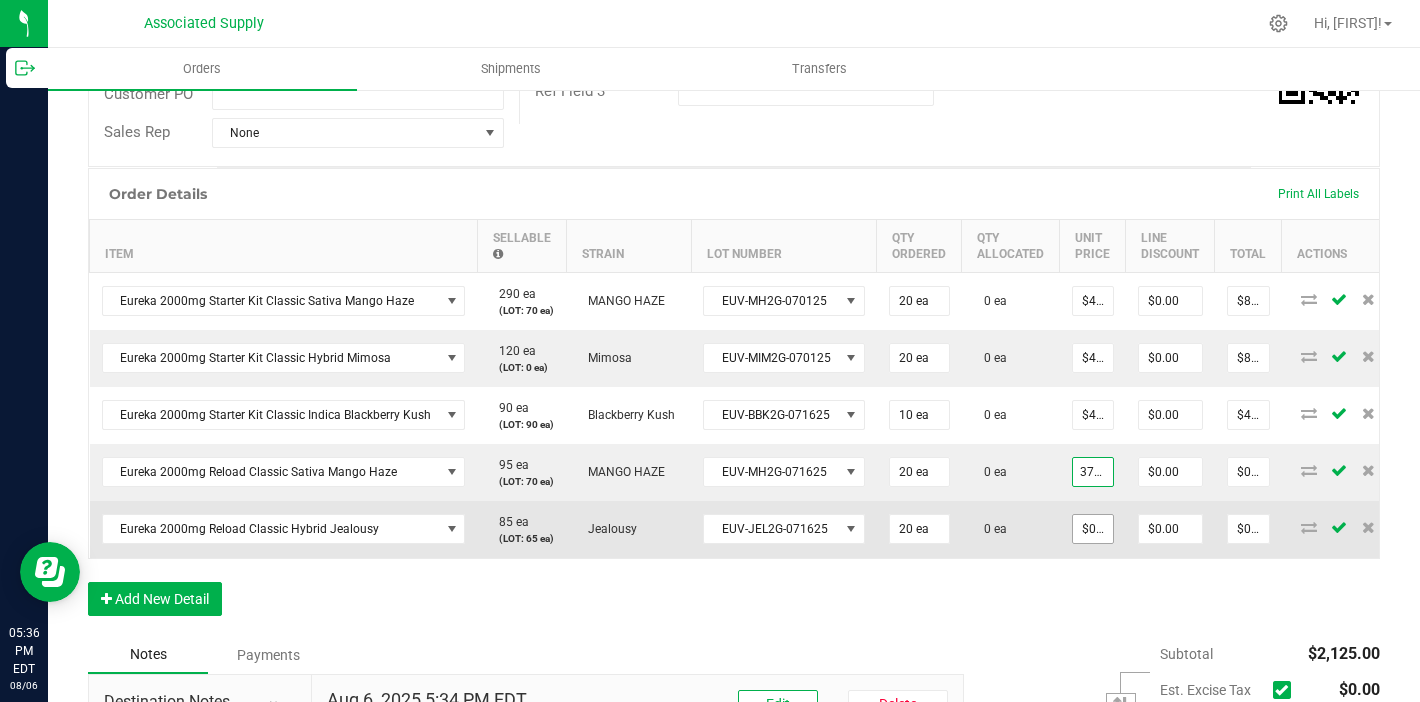 click on "$0.00000" at bounding box center (1093, 529) 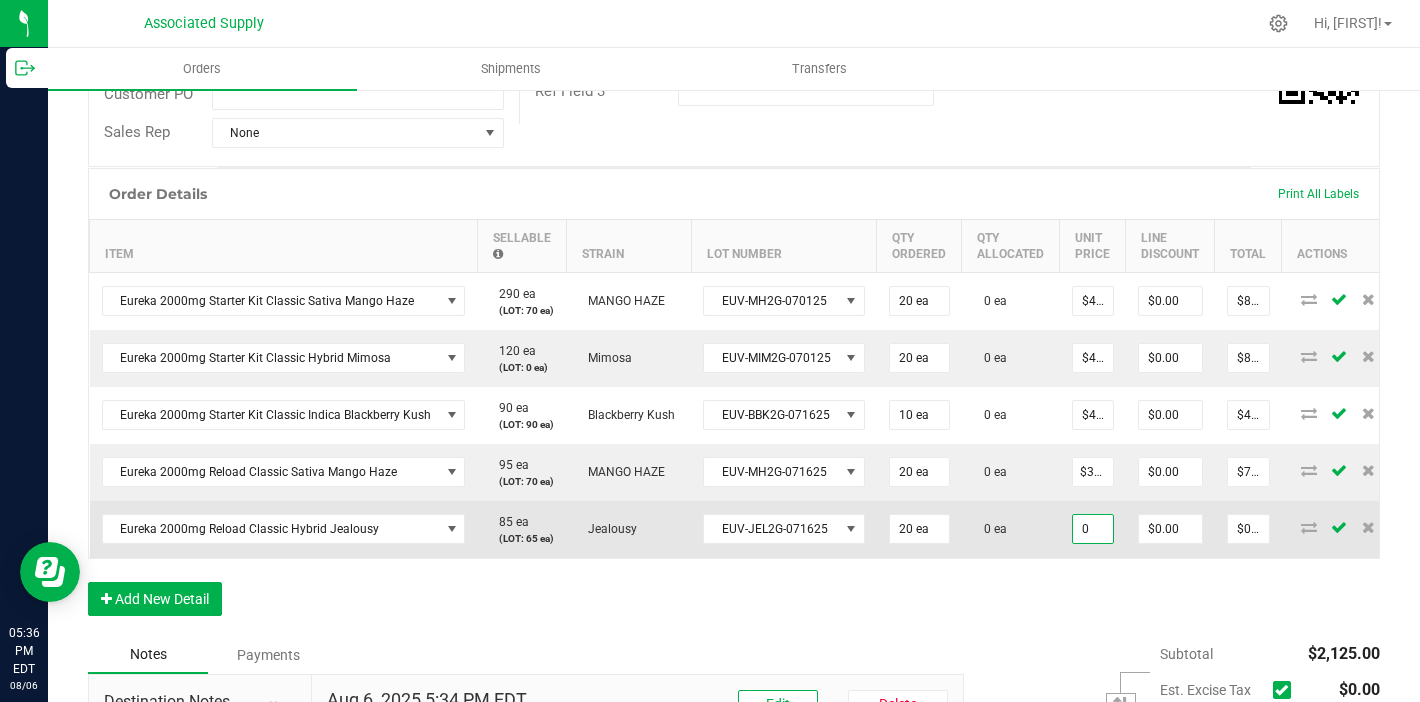 scroll, scrollTop: 0, scrollLeft: 0, axis: both 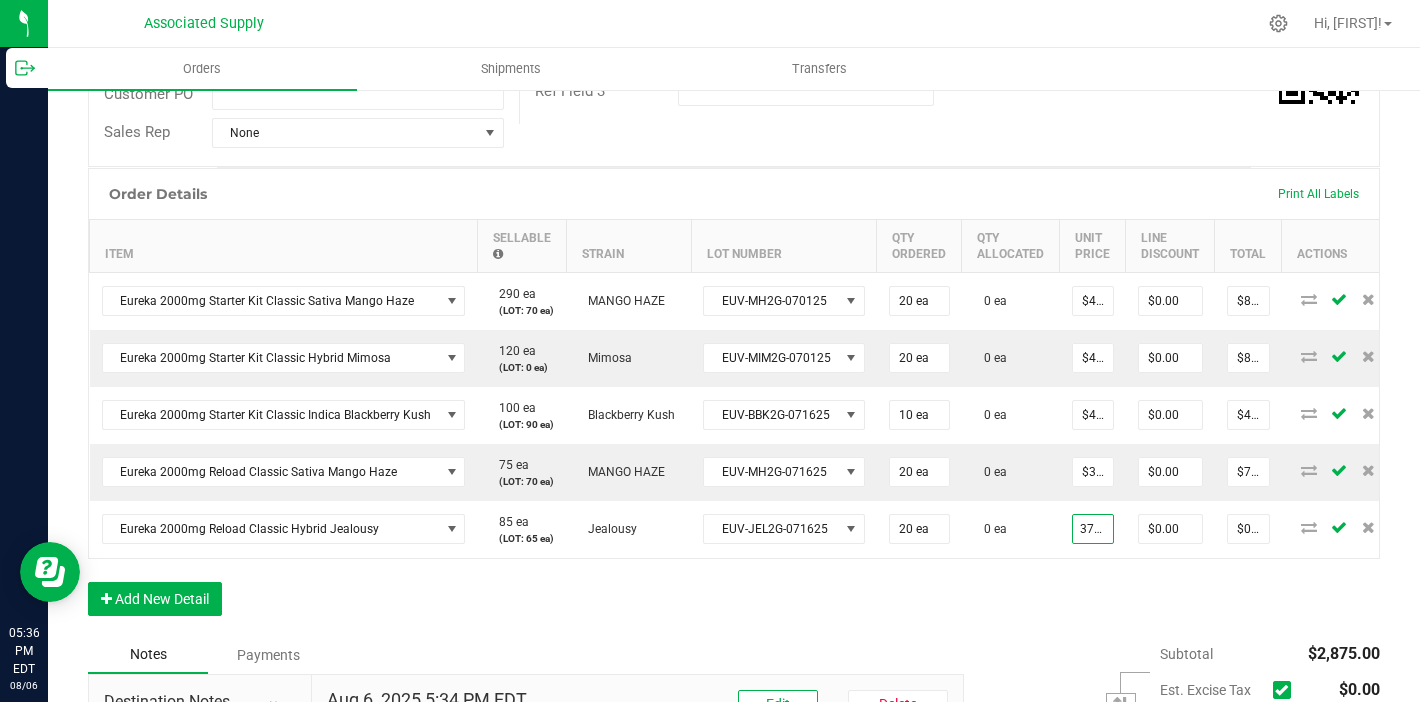 type on "$37.50000" 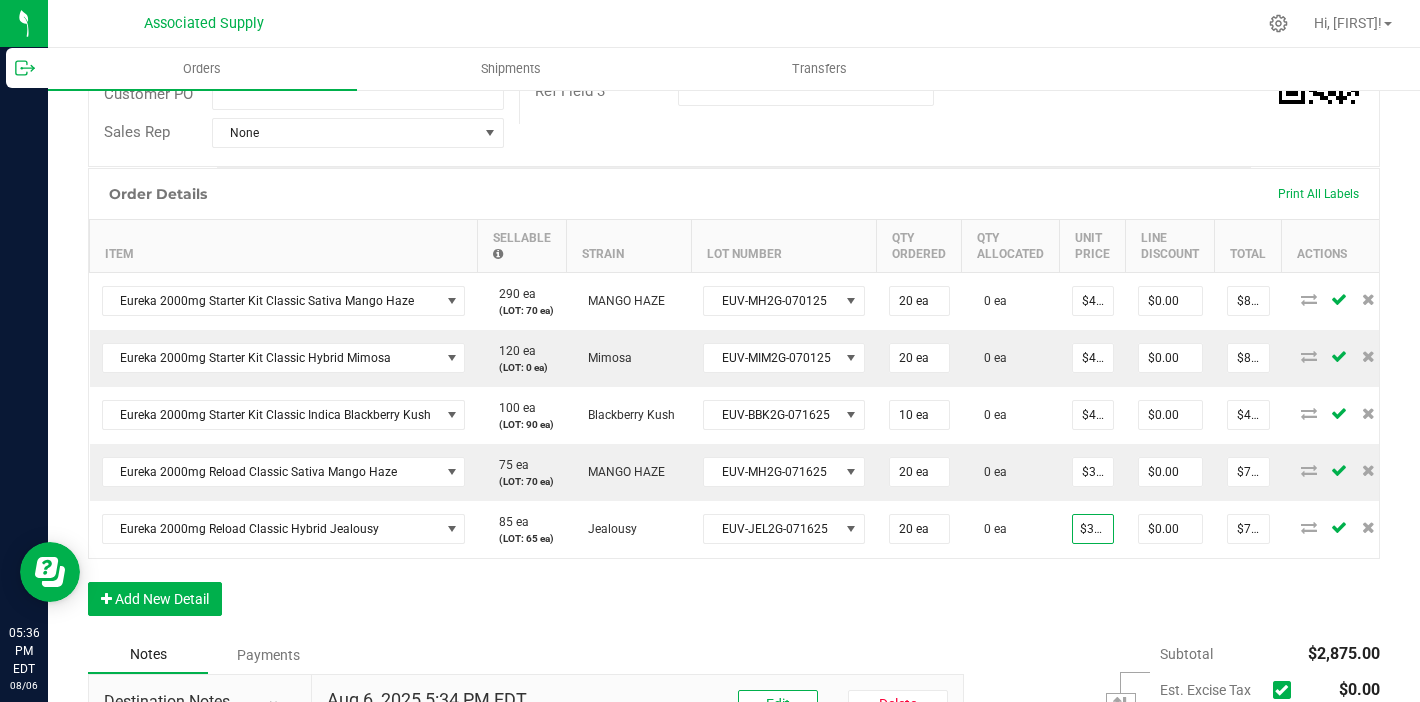 click on "Order Details Print All Labels Item Sellable Strain Lot Number Qty Ordered Qty Allocated Unit Price Line Discount Total Actions Eureka 2000mg Starter Kit Classic Sativa Mango Haze 200 ea (LOT: 70 ea) MANGO HAZE EUV-MH2G-070125 20 ea 0 ea $42.50000 $0.00 $850.00 Eureka 2000mg Starter Kit Classic Hybrid Mimosa 120 ea (LOT: 0 ea) Mimosa EUV-MIM2G-070125 20 ea 0 ea $42.50000 $0.00 $850.00 Eureka 2000mg Starter Kit Classic Indica Blackberry Kush 100 ea (LOT: 90 ea) Blackberry Kush EUV-BBK2G-071625 10 ea 0 ea $42.50000 $0.00 $425.00 Eureka 2000mg Reload Classic Sativa Mango Haze 75 ea (LOT: 70 ea) MANGO HAZE EUV-MH2G-071625 20 ea 0 ea $37.50000 $0.00 $750.00 Eureka 2000mg Reload Classic Hybrid Jealousy 85 ea (LOT: 65 ea) Jealousy EUV-JEL2G-071625 20 ea 0 ea $37.50000 $0.00 $750.00
Add New Detail" at bounding box center [734, 402] 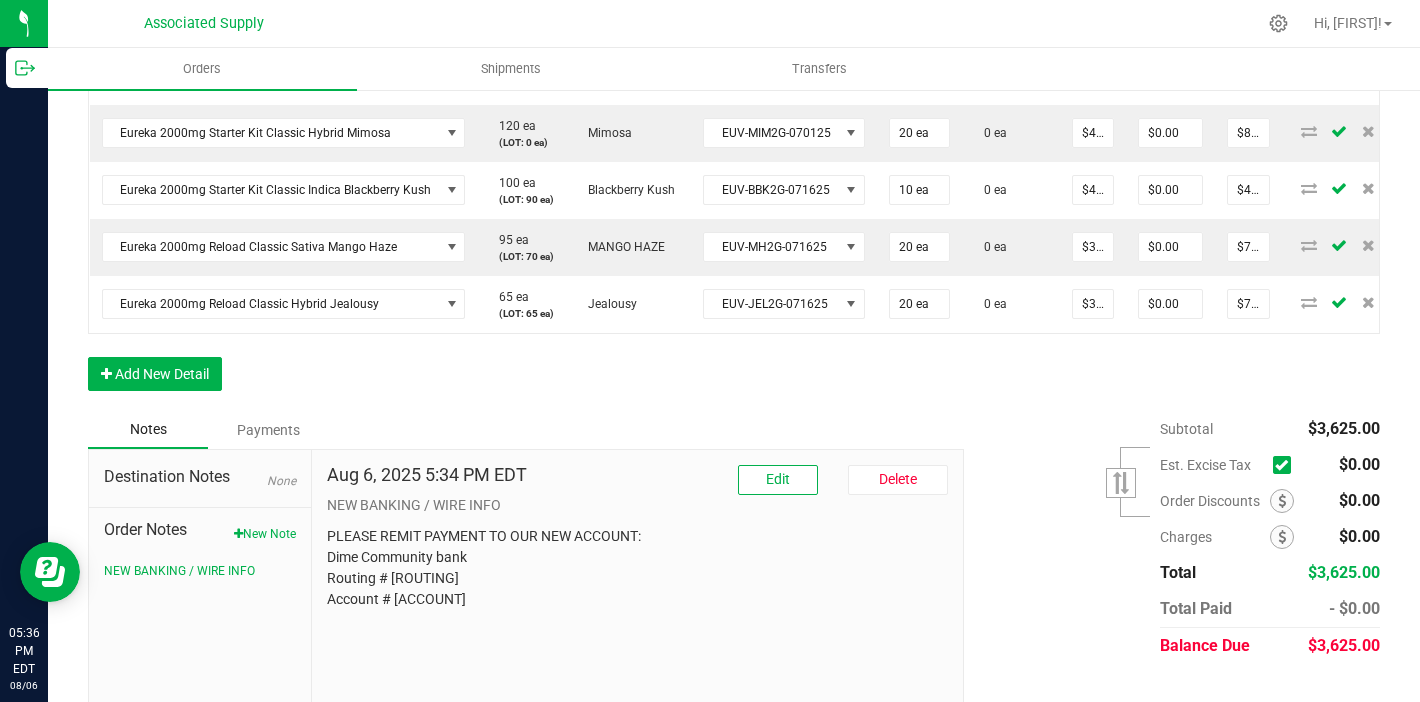 scroll, scrollTop: 259, scrollLeft: 0, axis: vertical 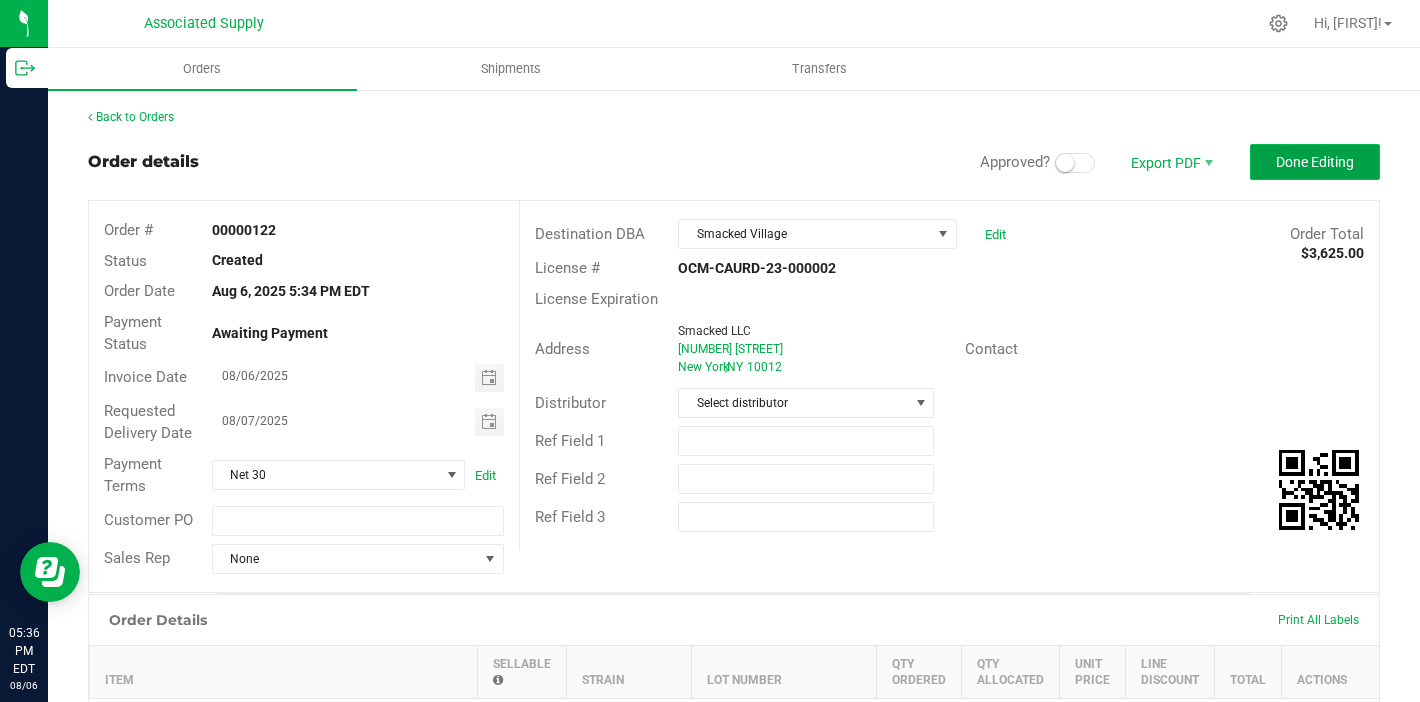 click on "Done Editing" at bounding box center (1315, 162) 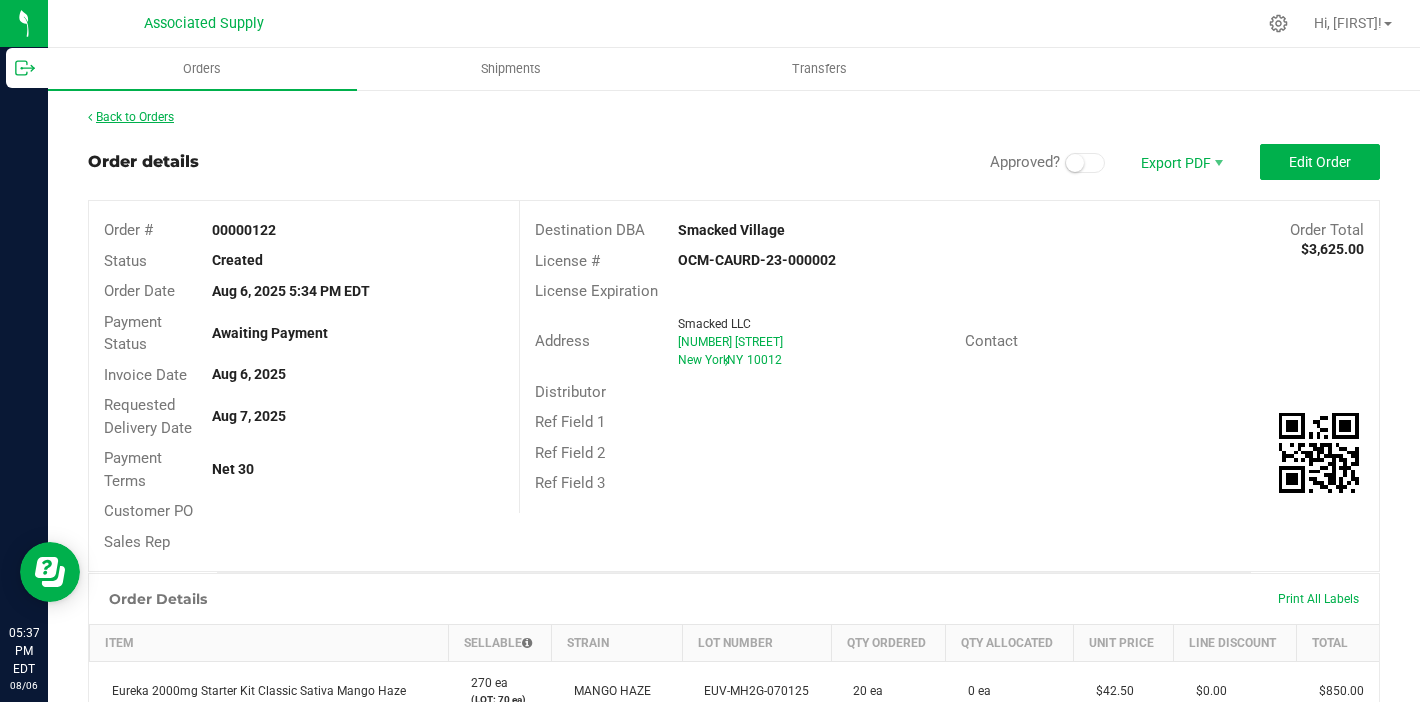 click on "Back to Orders" at bounding box center (131, 117) 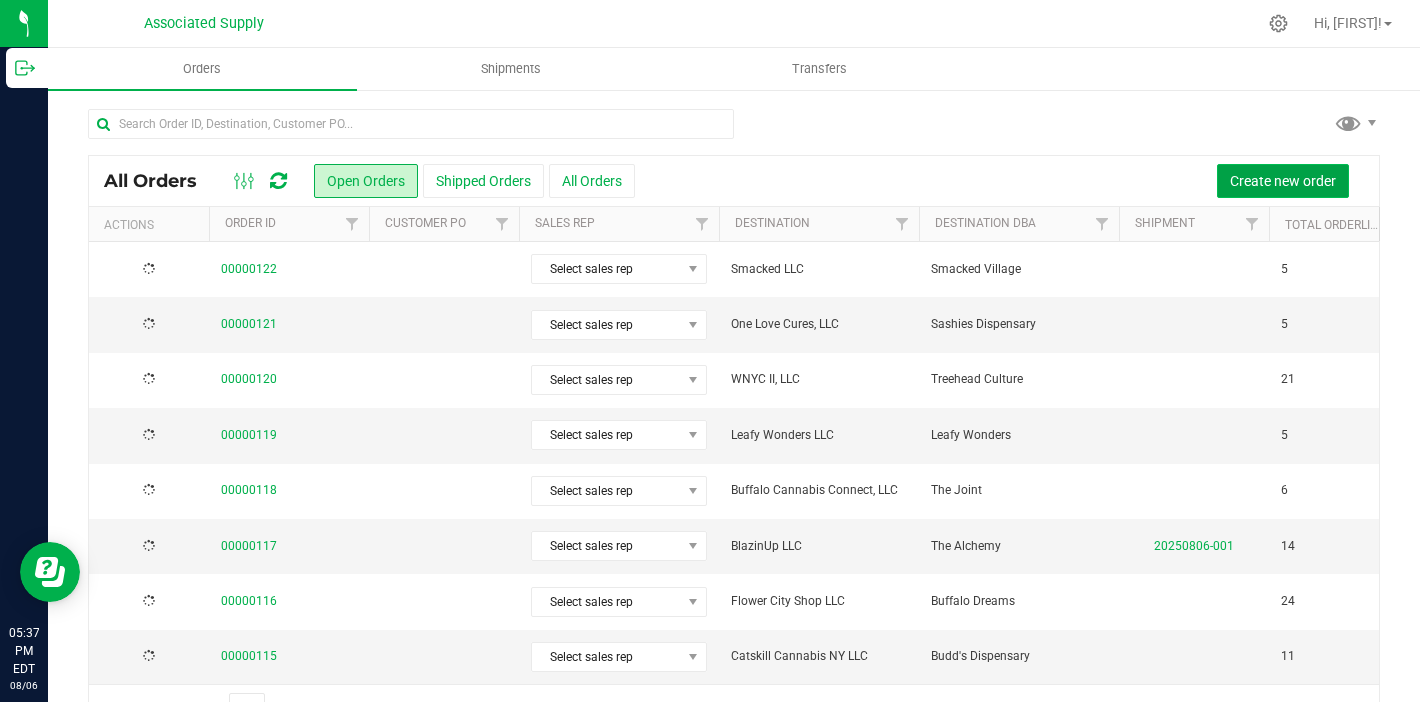 click on "Create new order" at bounding box center [1283, 181] 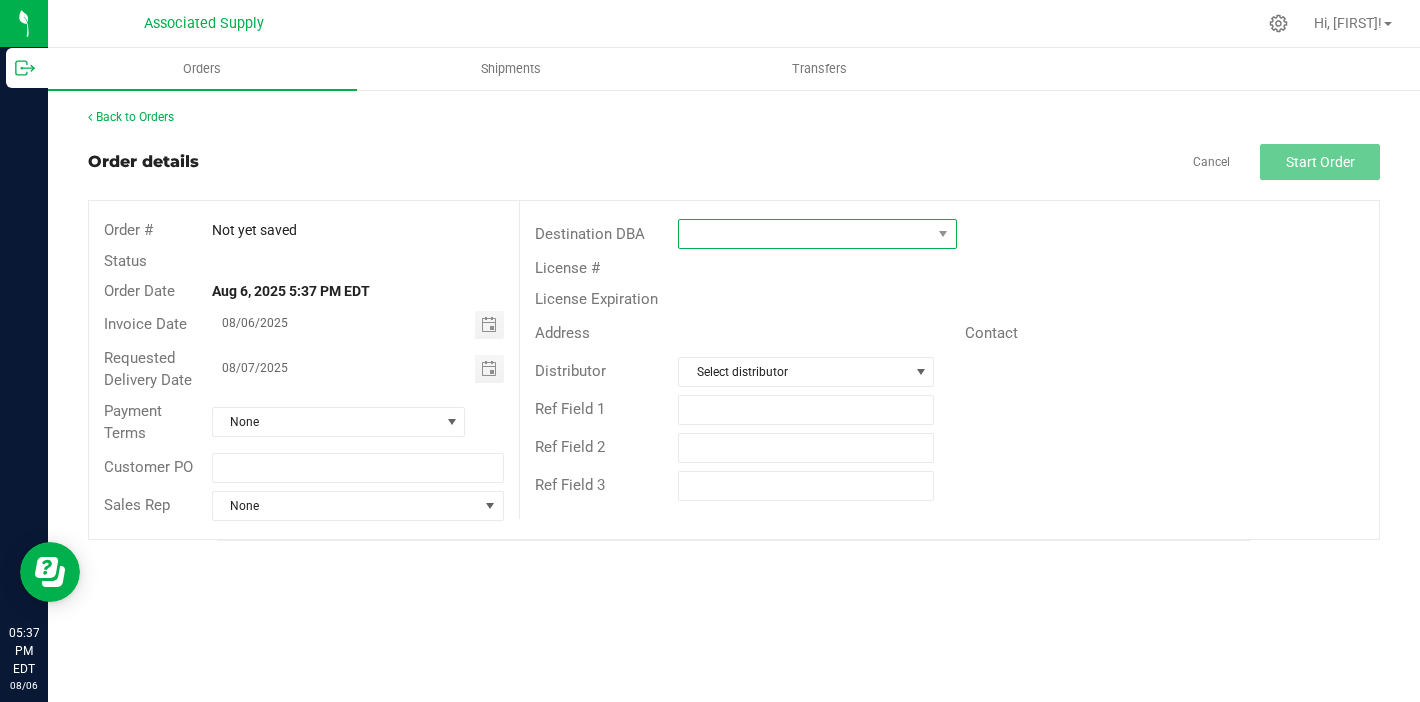 click at bounding box center [805, 234] 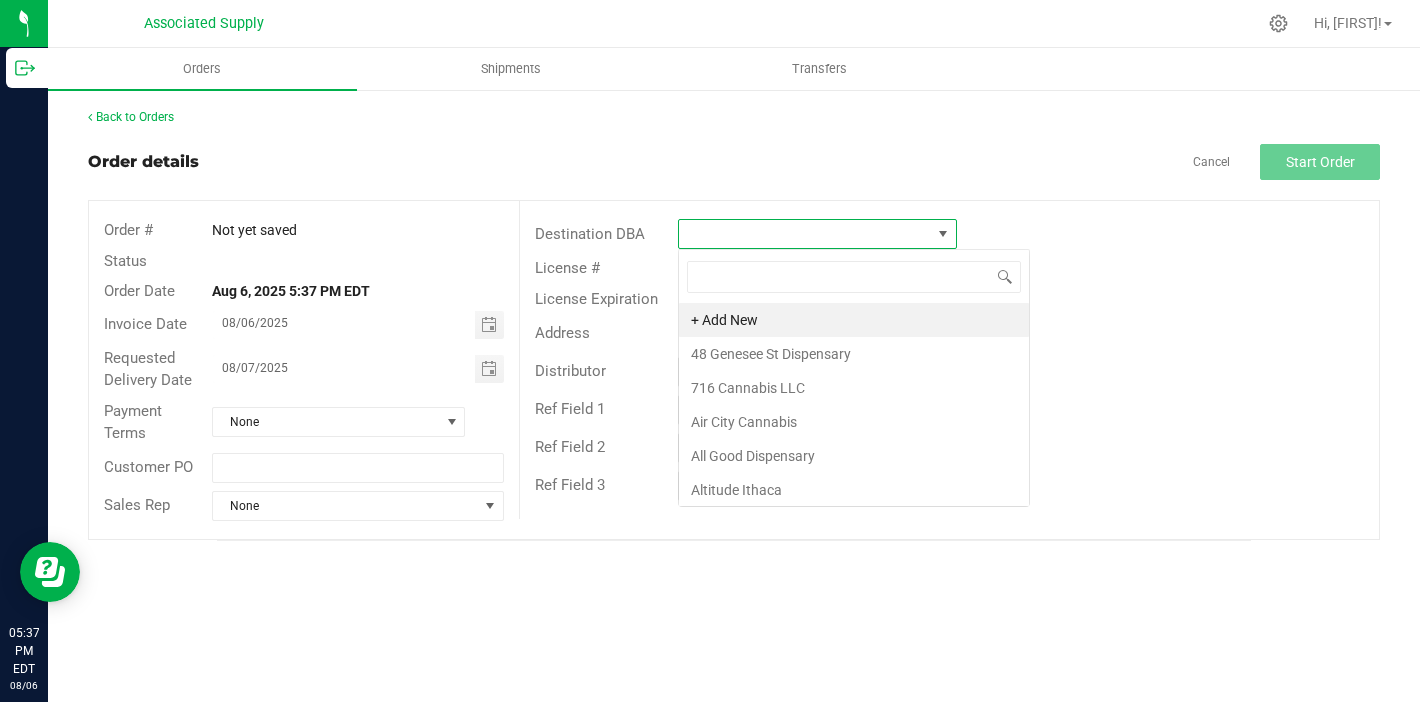 scroll, scrollTop: 99970, scrollLeft: 99721, axis: both 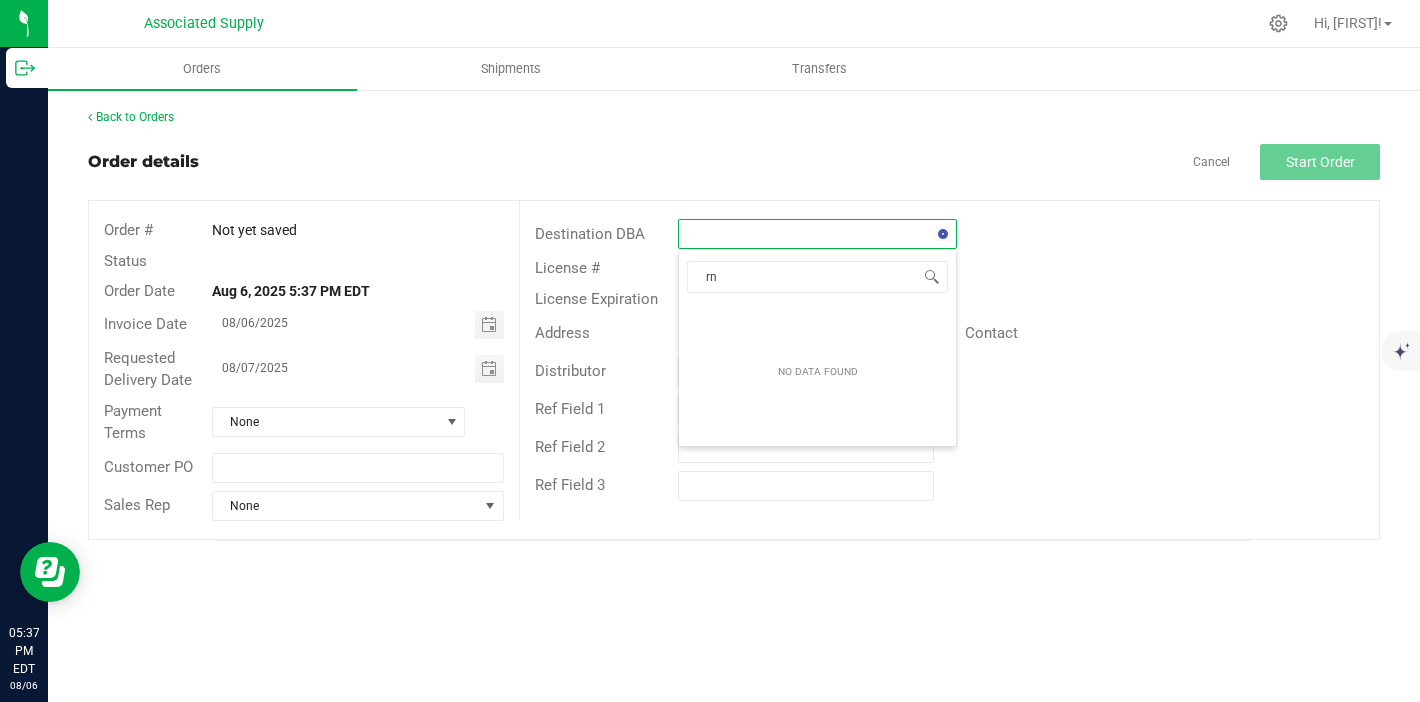 type on "r" 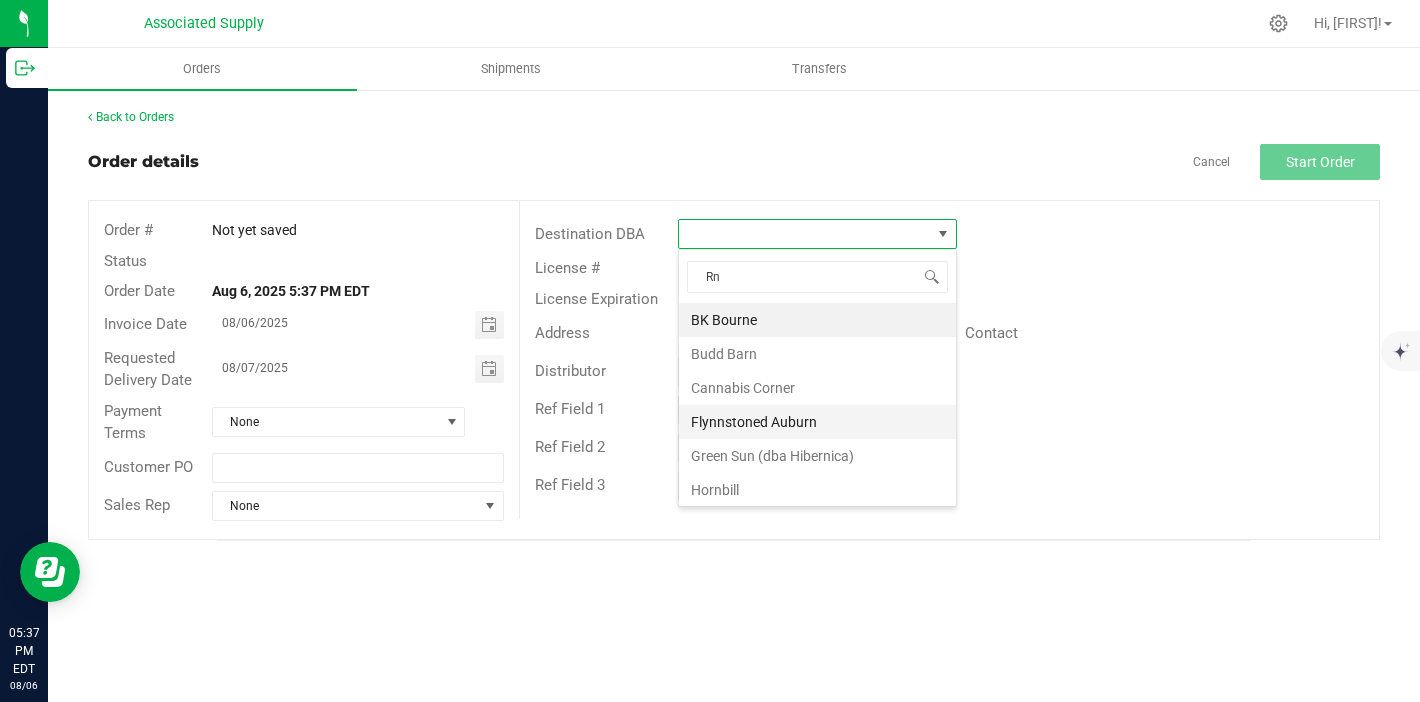 scroll, scrollTop: 106, scrollLeft: 0, axis: vertical 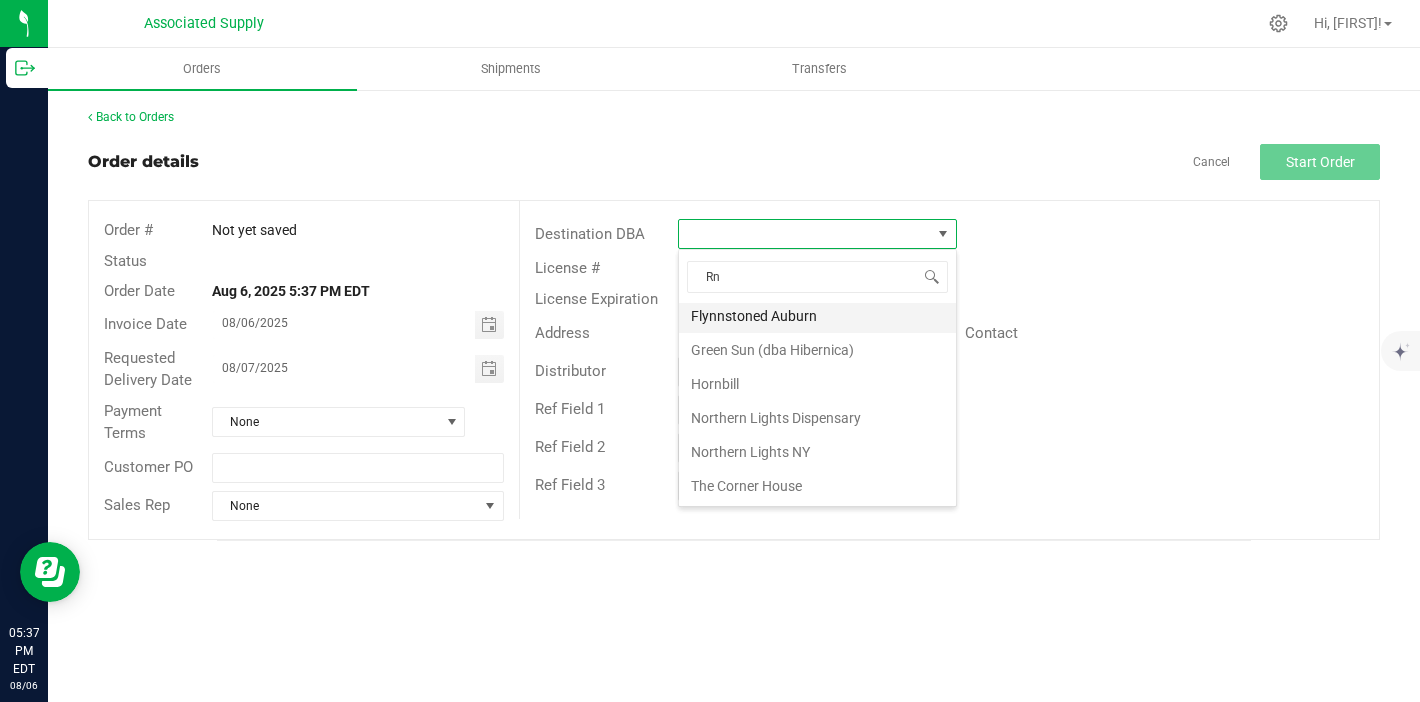 type on "R" 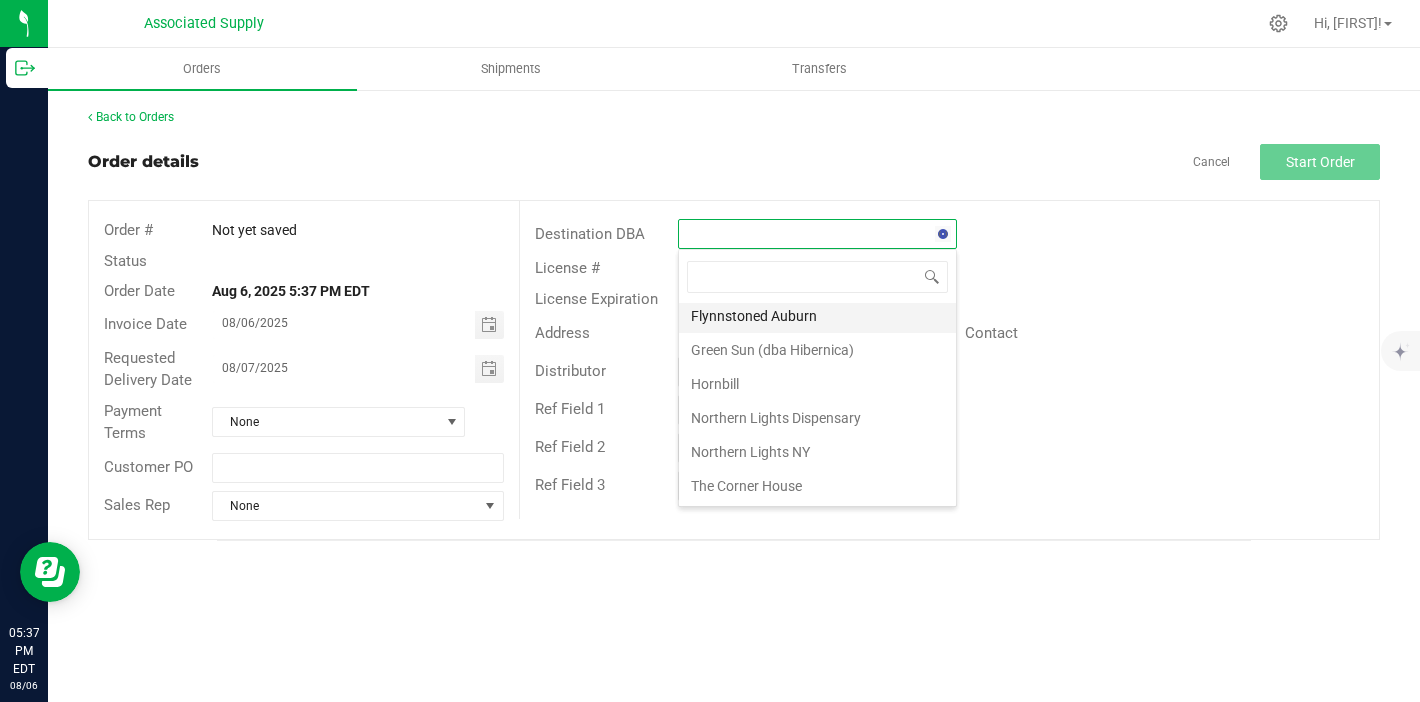 scroll, scrollTop: 0, scrollLeft: 0, axis: both 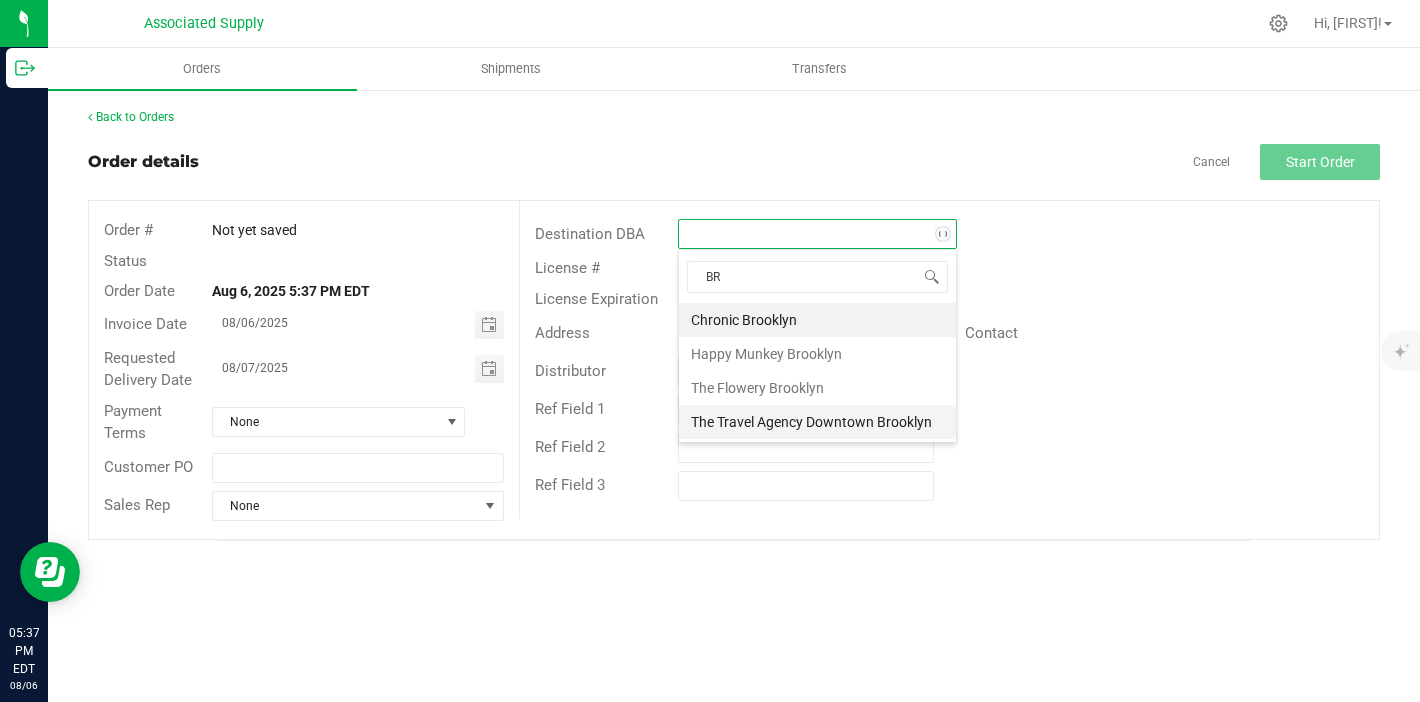 type on "B" 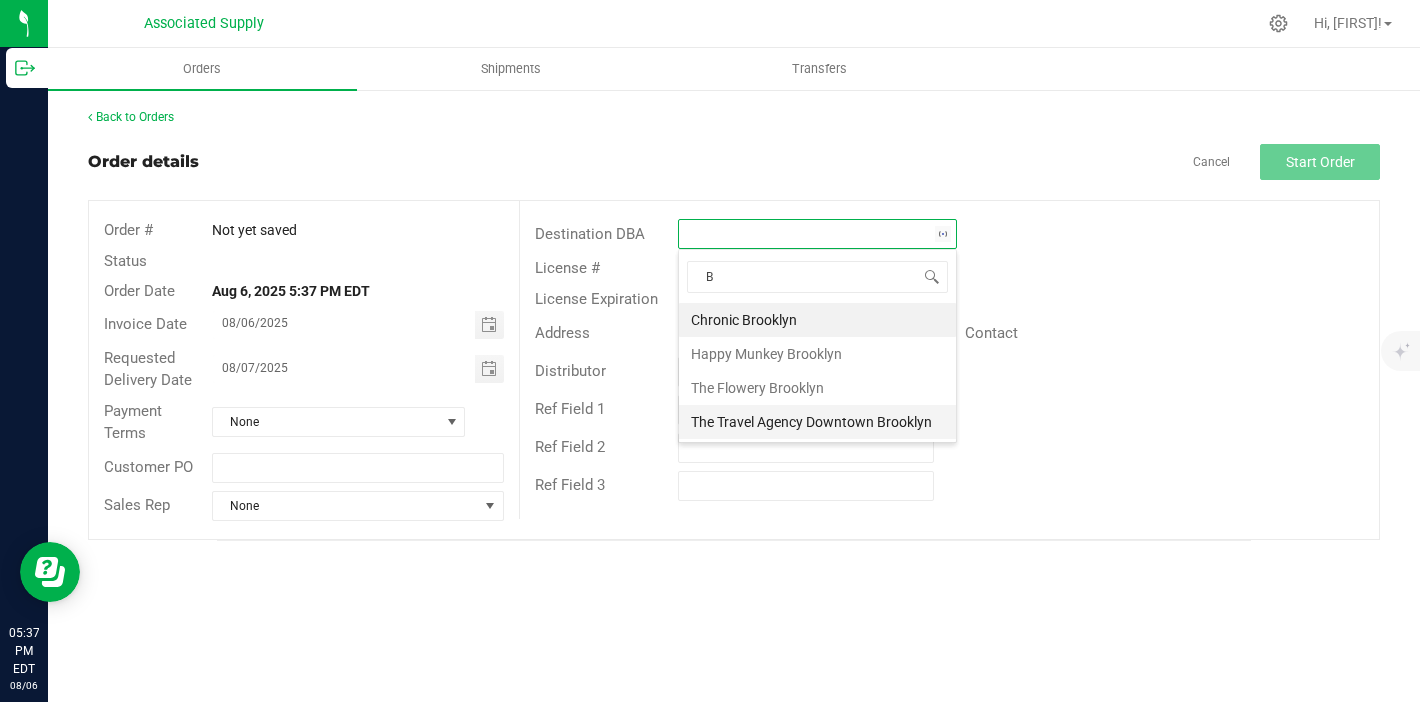 type 